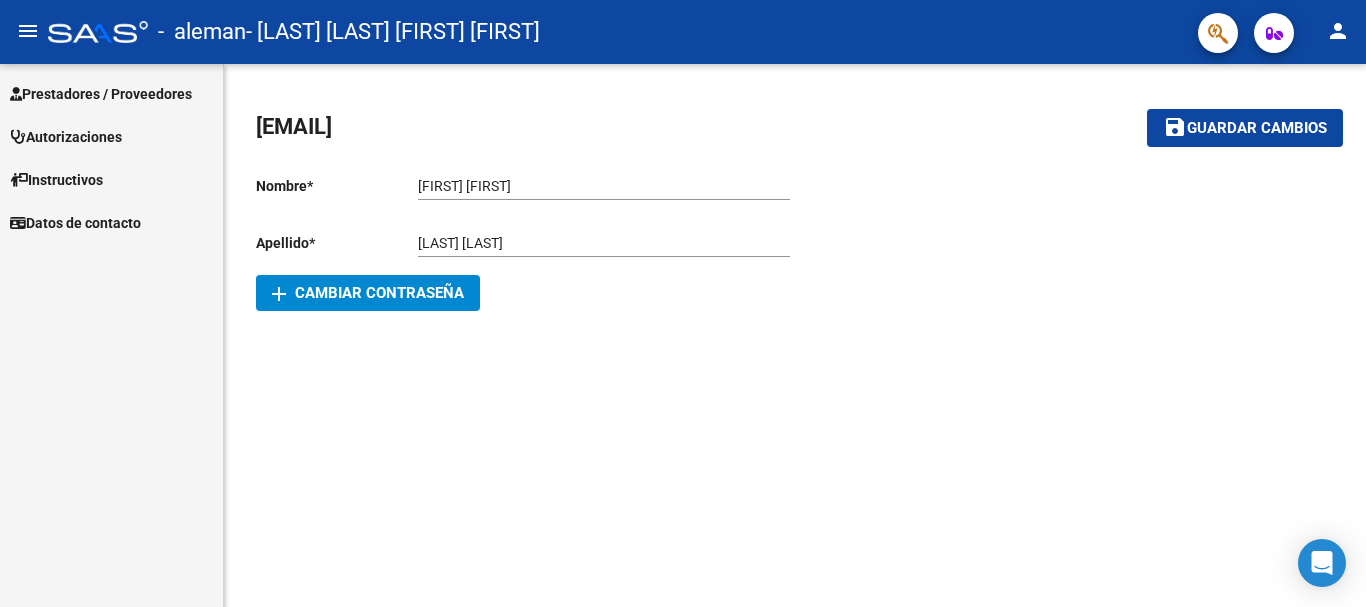 scroll, scrollTop: 0, scrollLeft: 0, axis: both 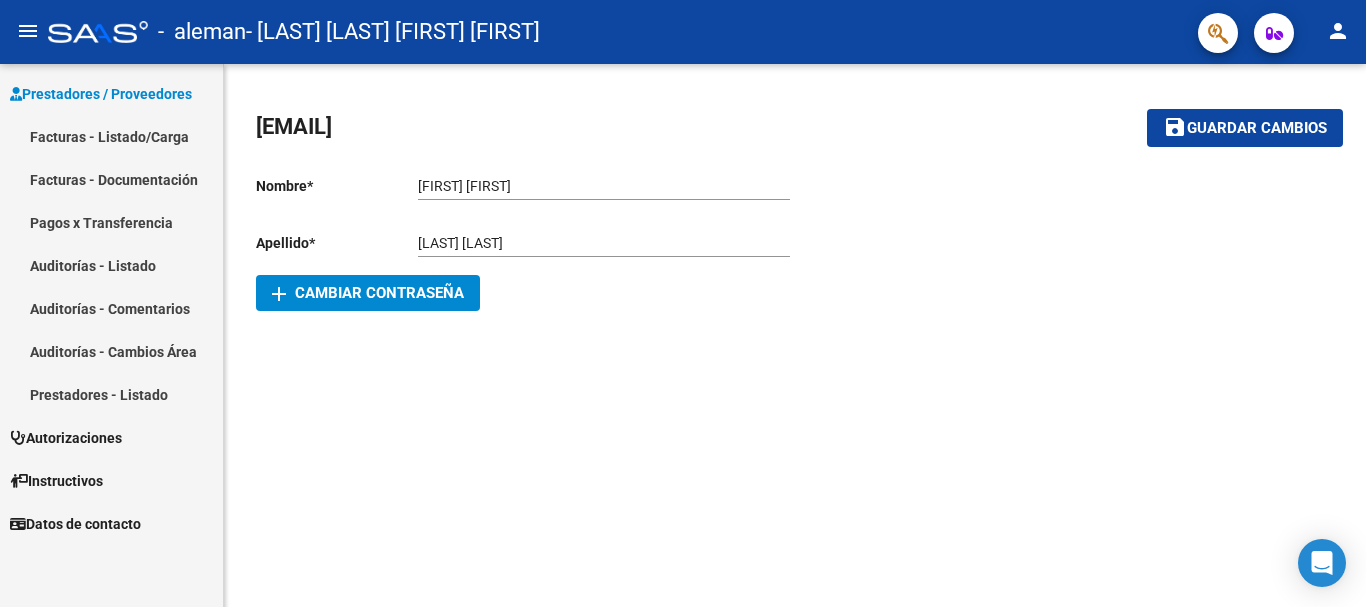 click on "Facturas - Listado/Carga" at bounding box center [111, 136] 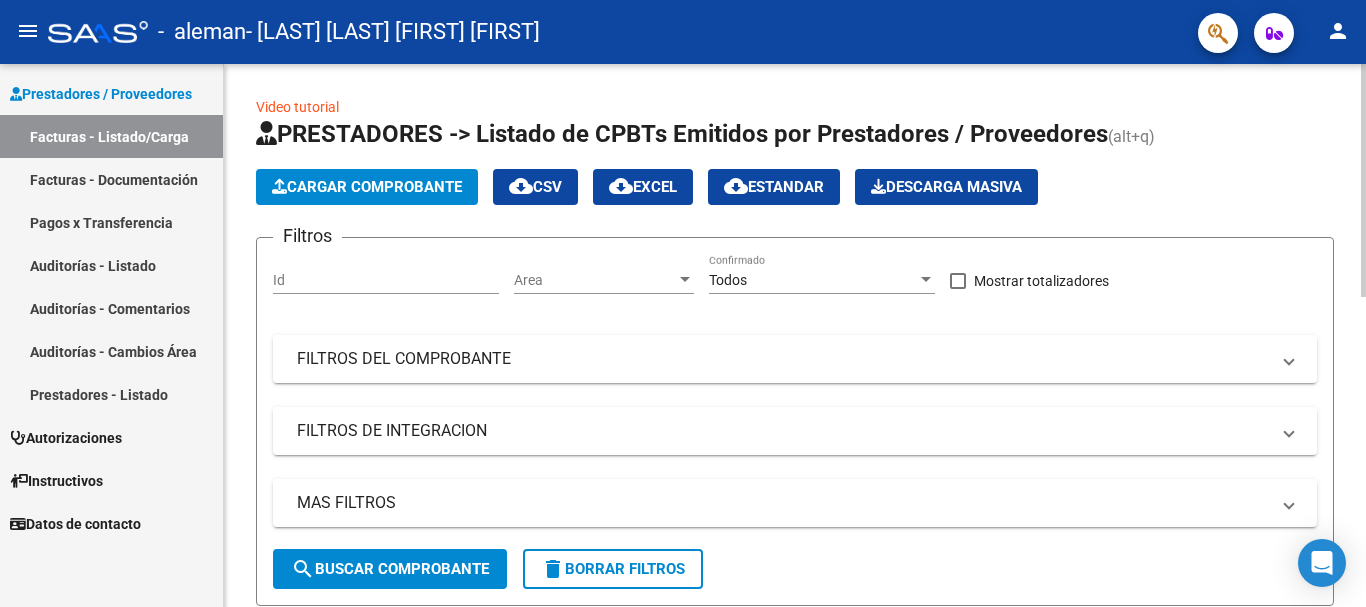 click on "Cargar Comprobante" 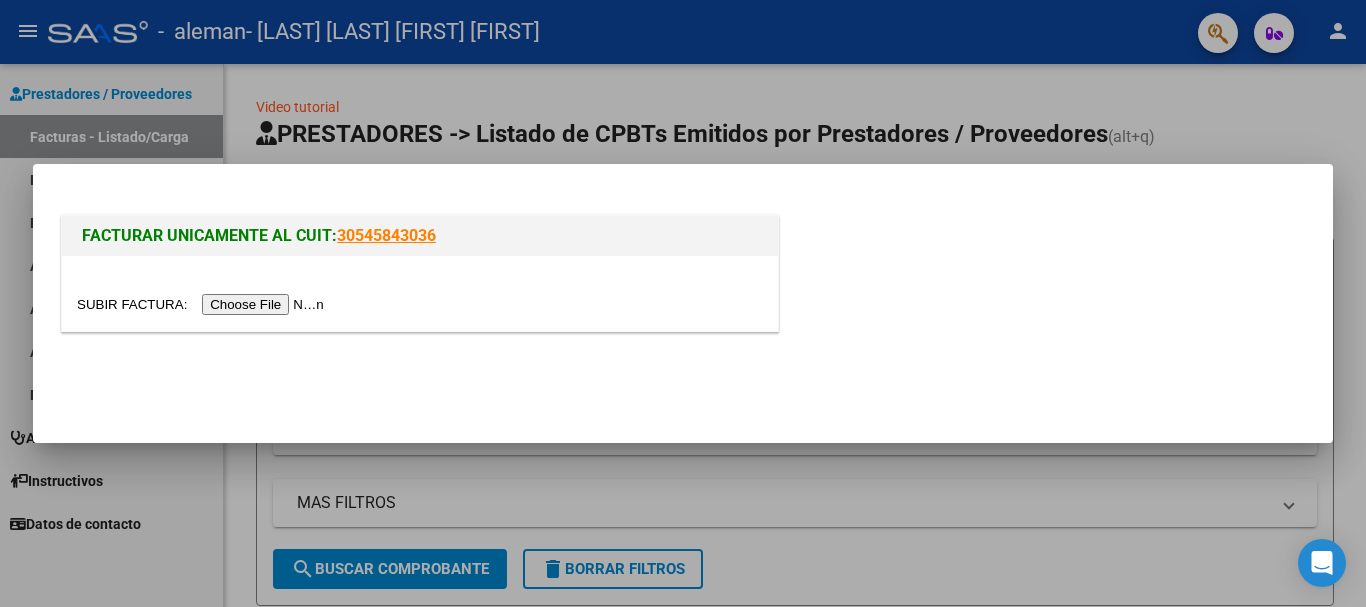 click at bounding box center [203, 304] 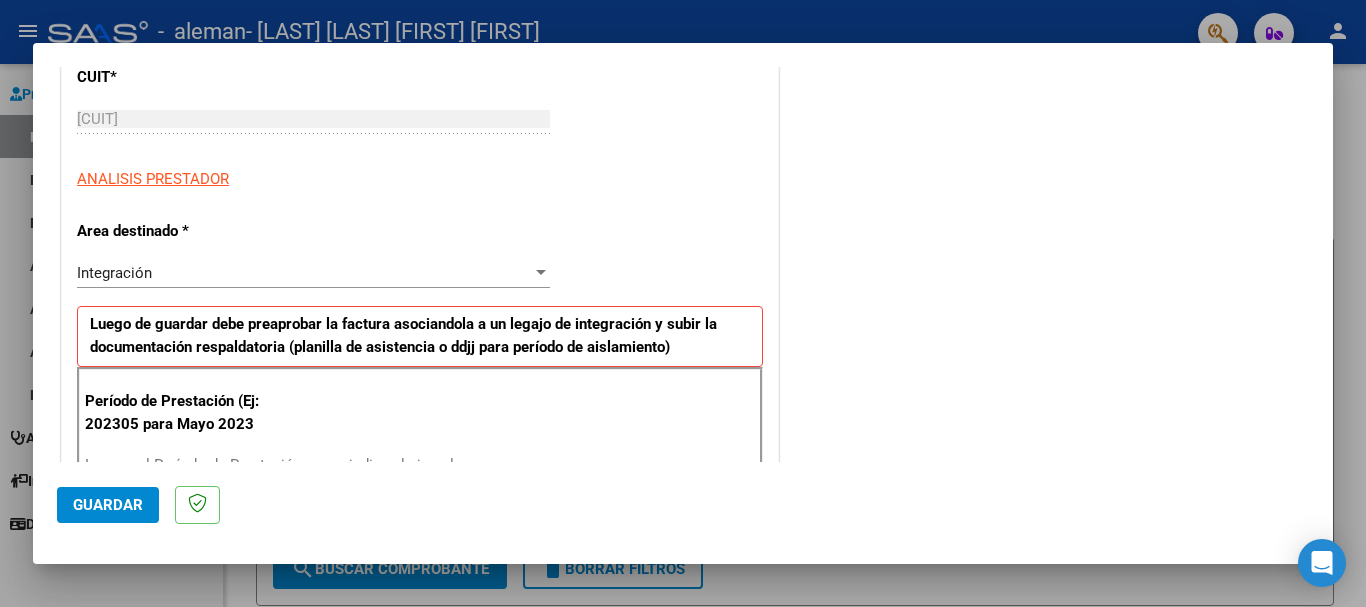 scroll, scrollTop: 400, scrollLeft: 0, axis: vertical 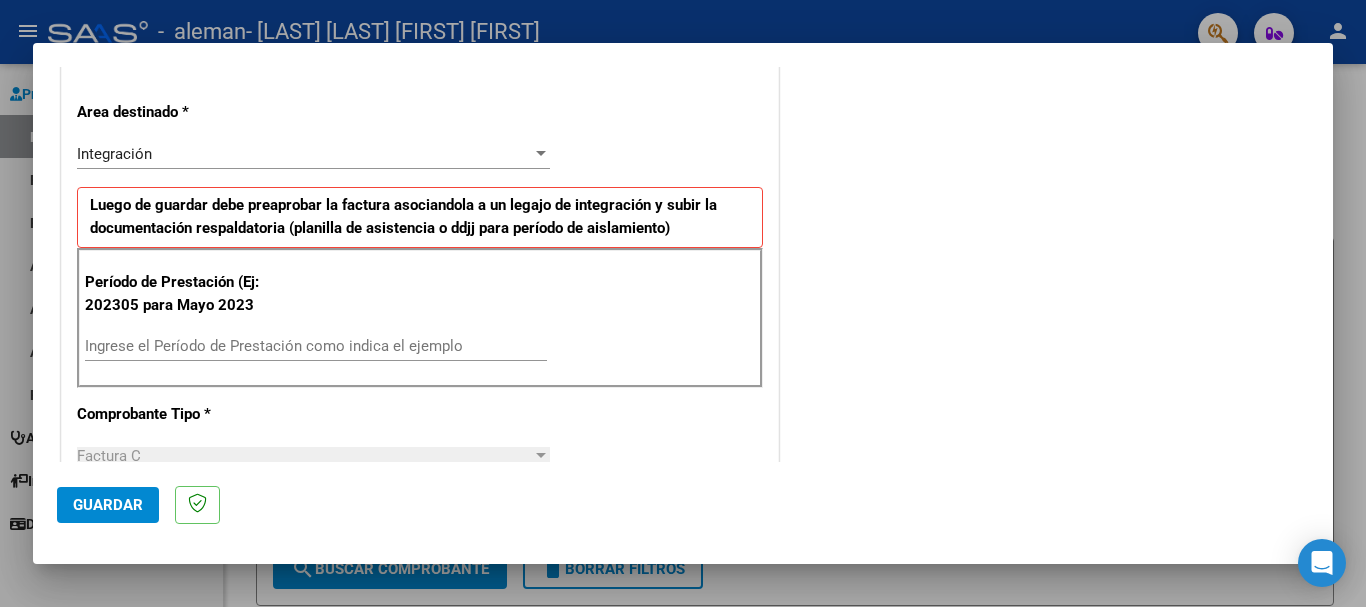 click on "Ingrese el Período de Prestación como indica el ejemplo" at bounding box center [316, 346] 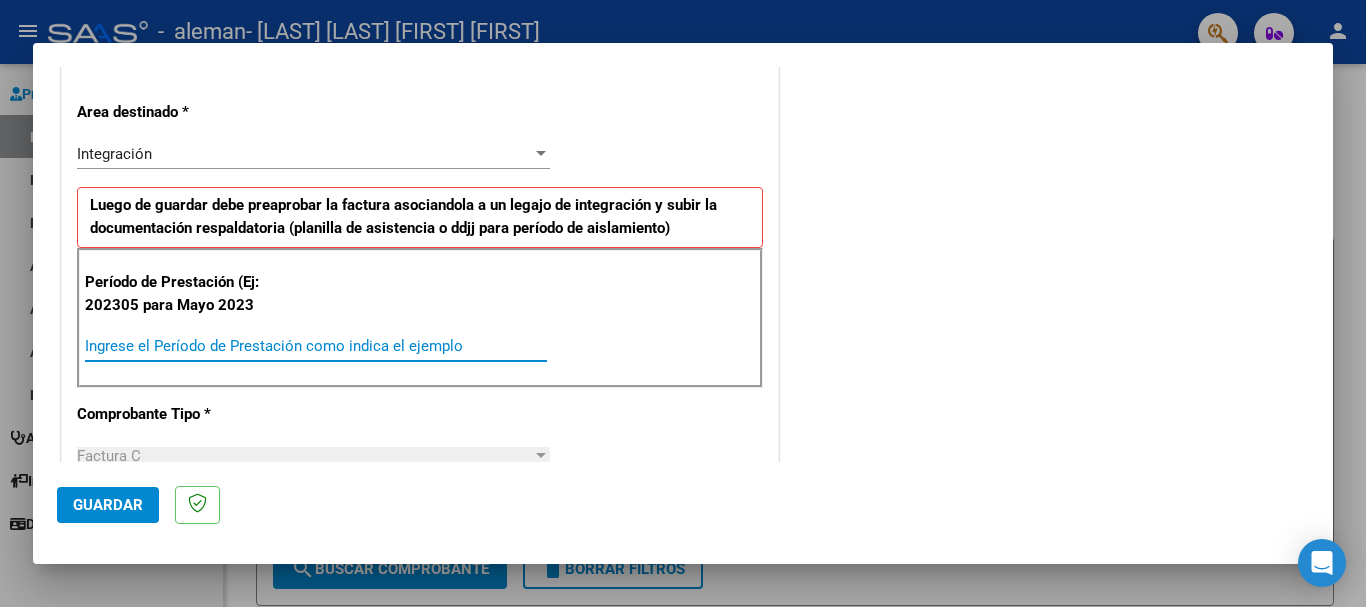 click on "Ingrese el Período de Prestación como indica el ejemplo" at bounding box center [316, 346] 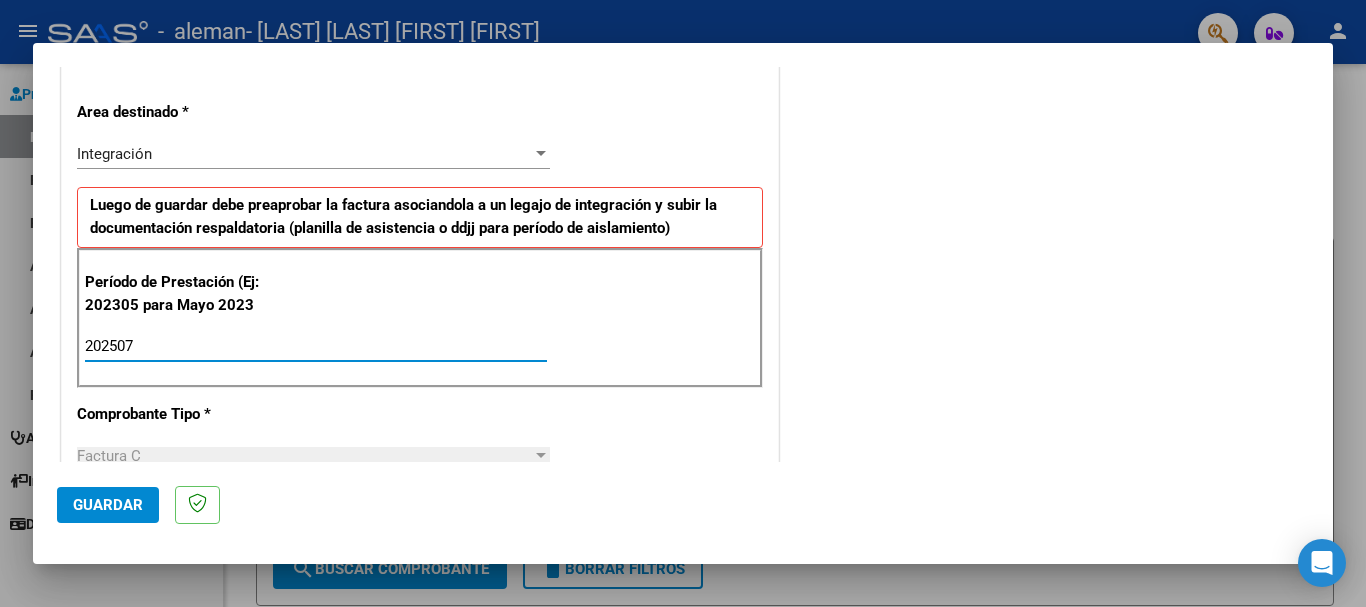 type on "202507" 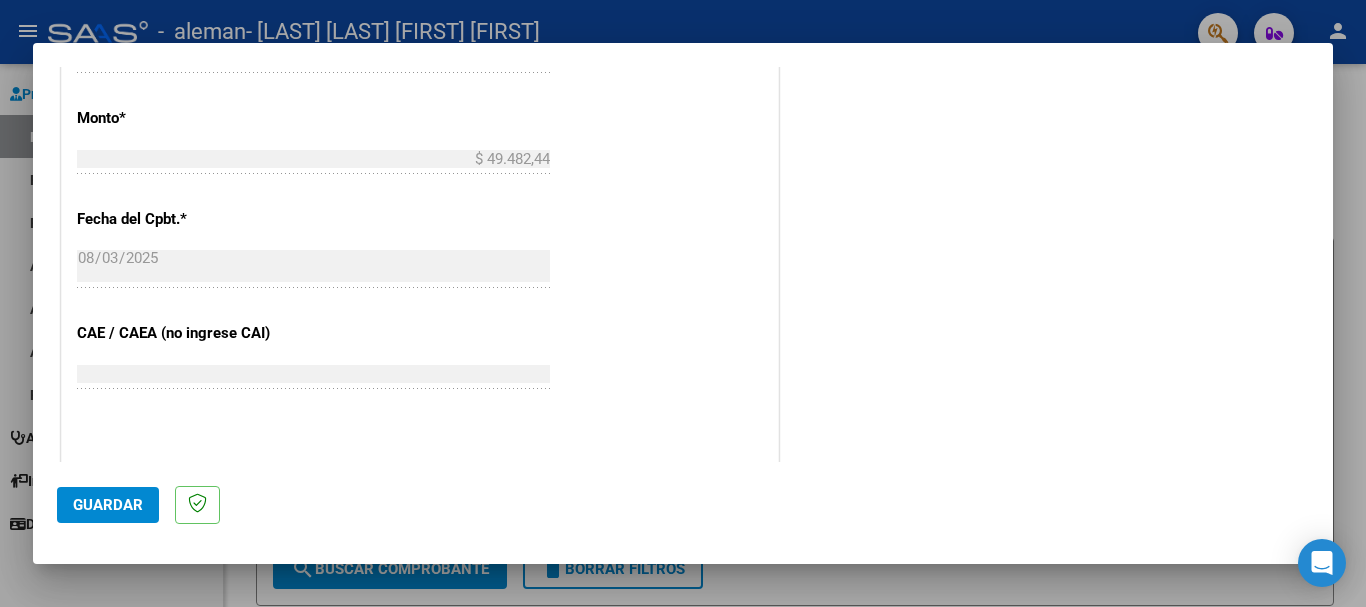 scroll, scrollTop: 1100, scrollLeft: 0, axis: vertical 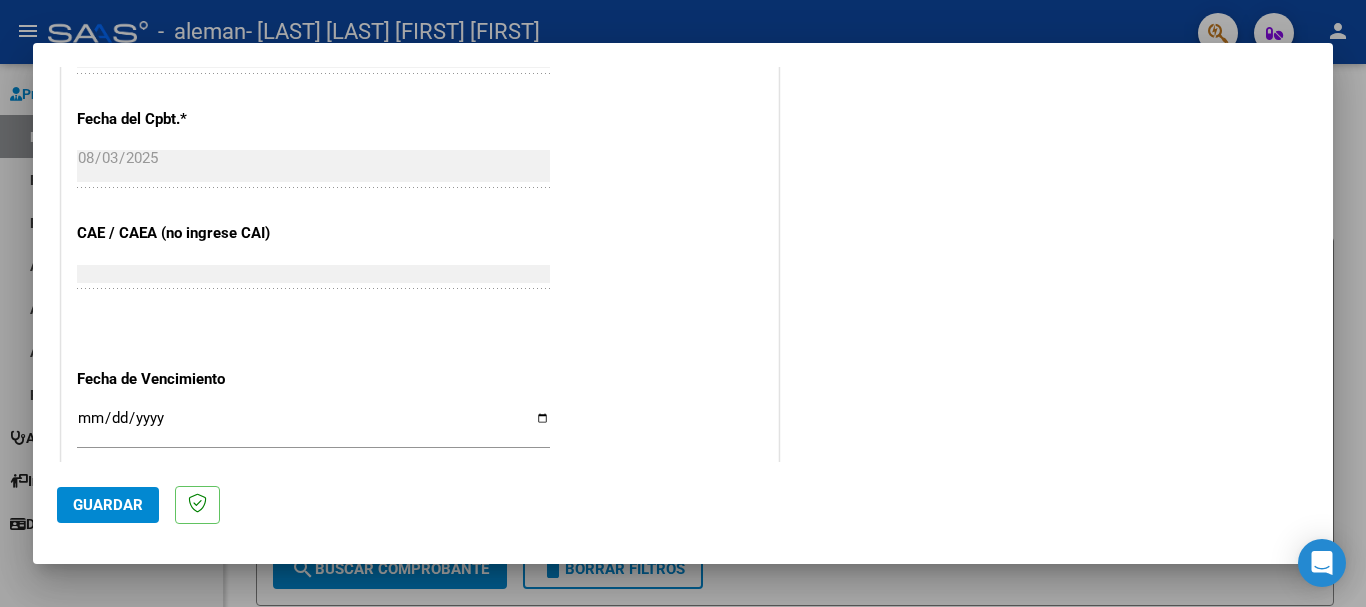 click on "Ingresar la fecha" at bounding box center [313, 426] 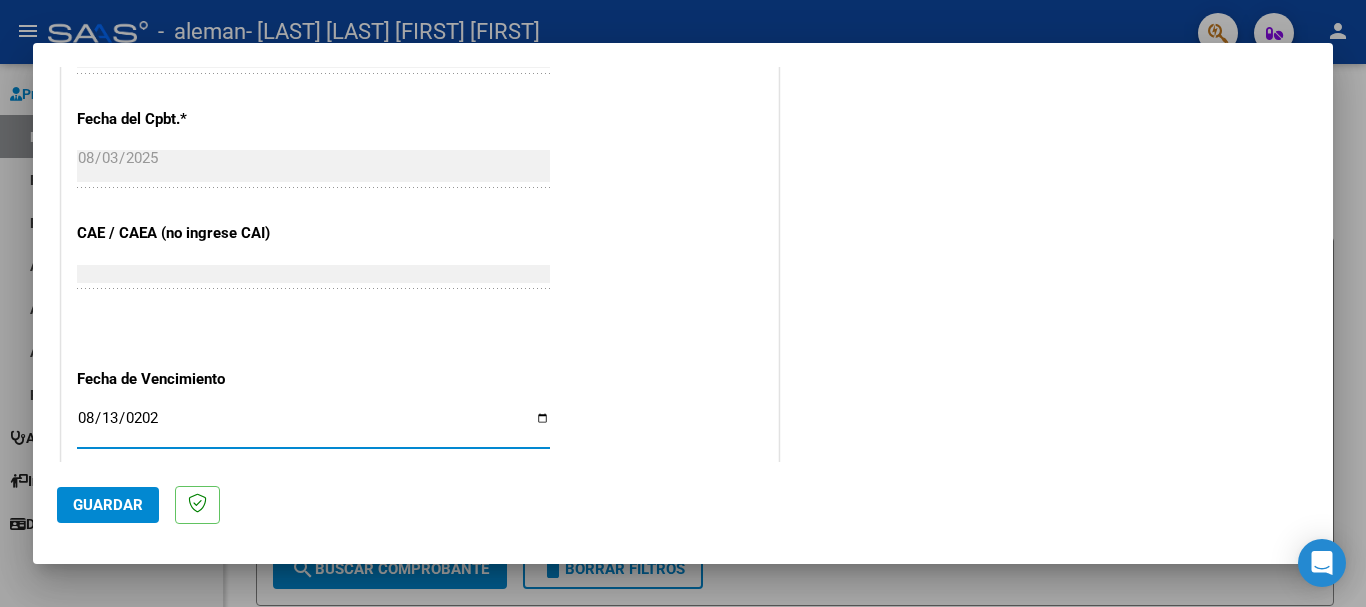 type on "2025-08-13" 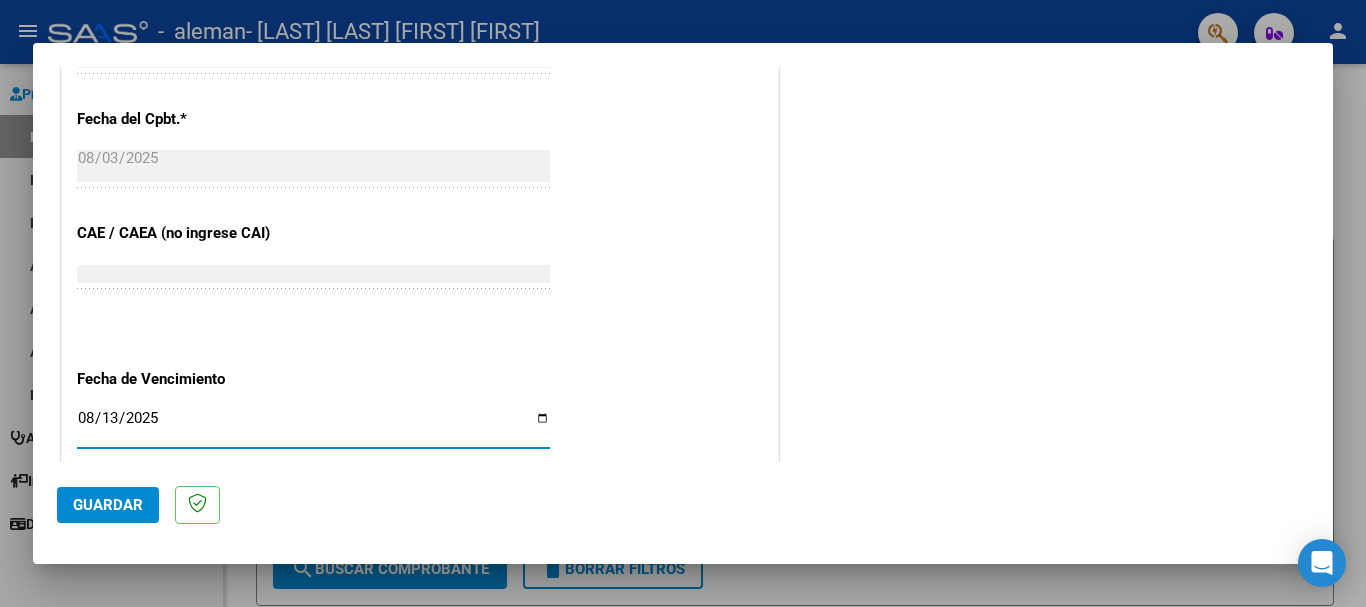 click on "Guardar" 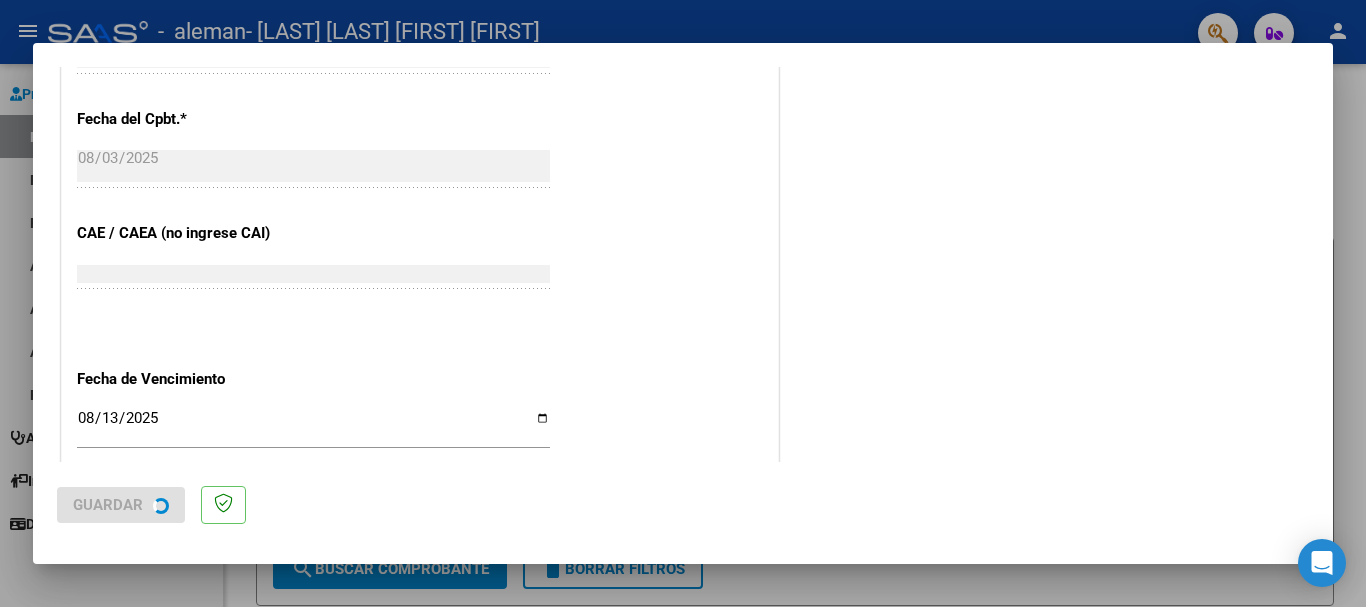 scroll, scrollTop: 0, scrollLeft: 0, axis: both 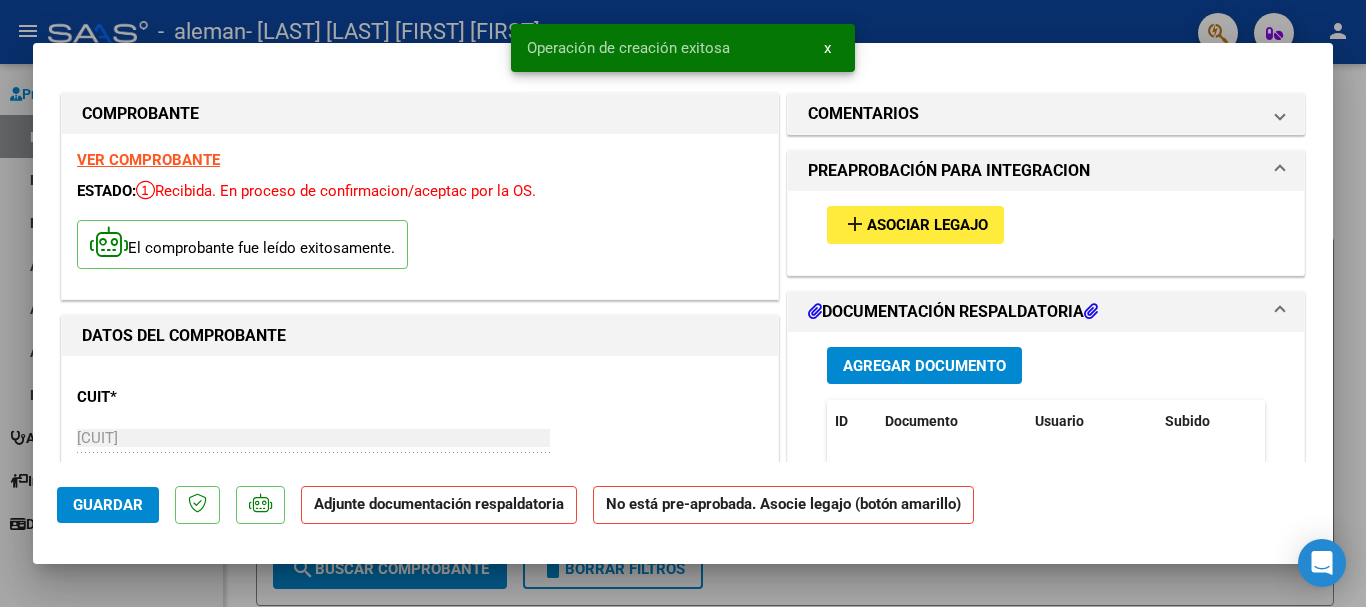 click on "Asociar Legajo" at bounding box center [927, 226] 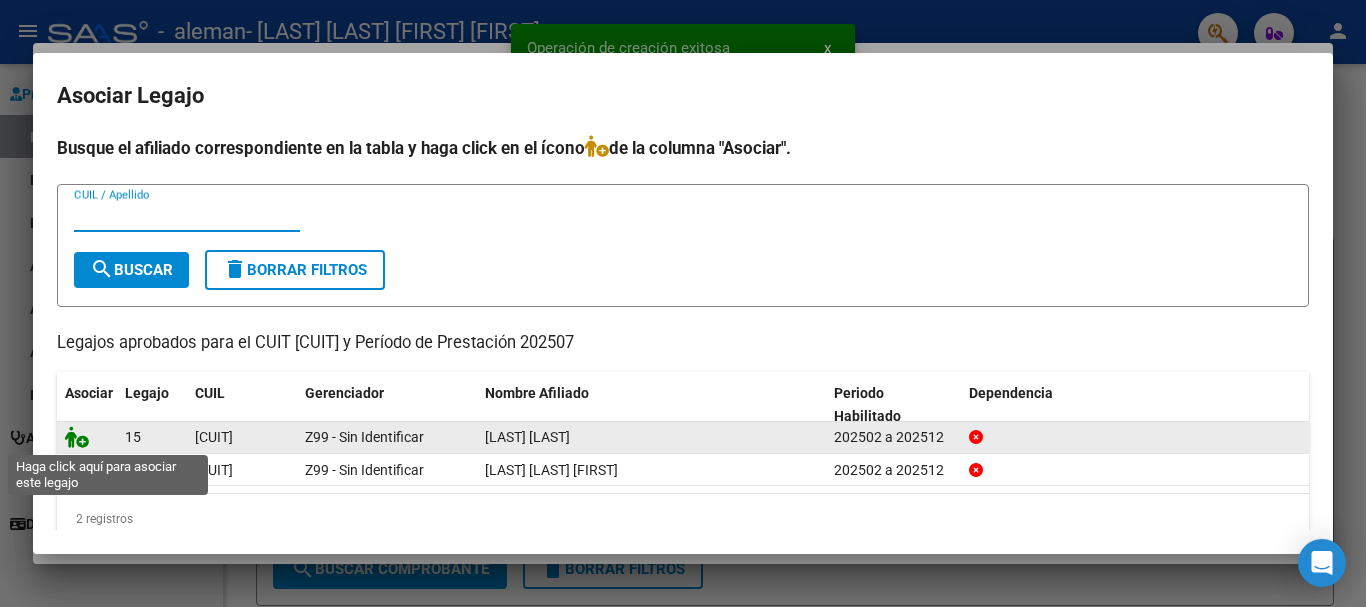 click 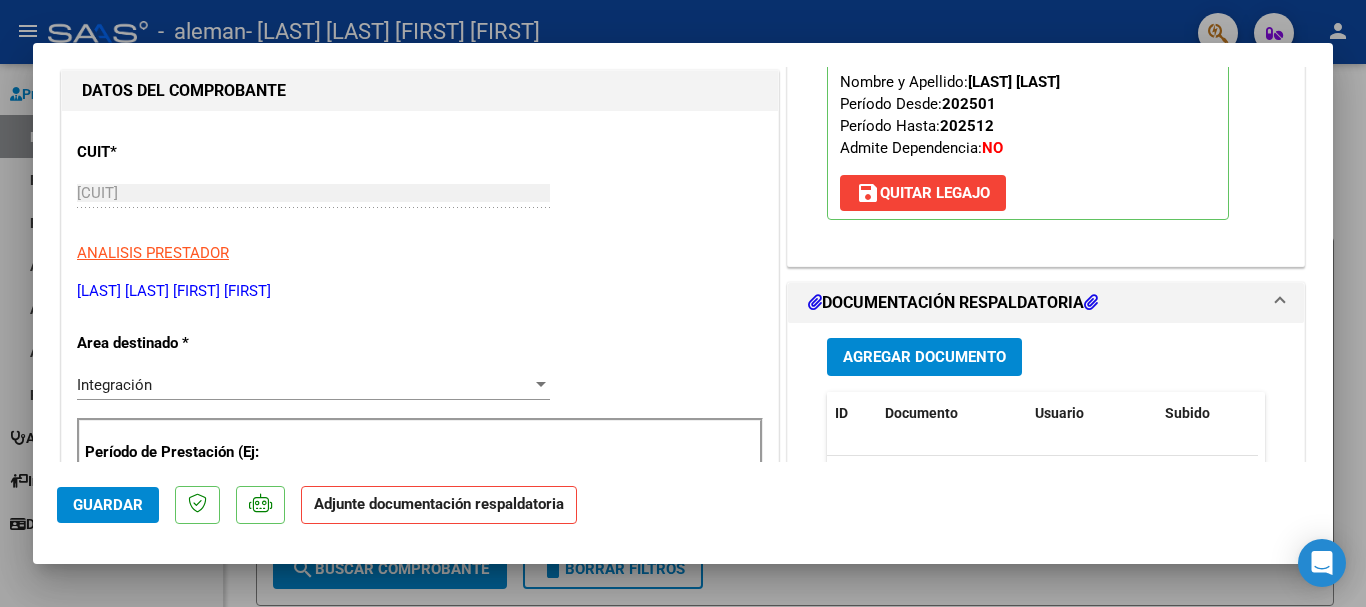 scroll, scrollTop: 300, scrollLeft: 0, axis: vertical 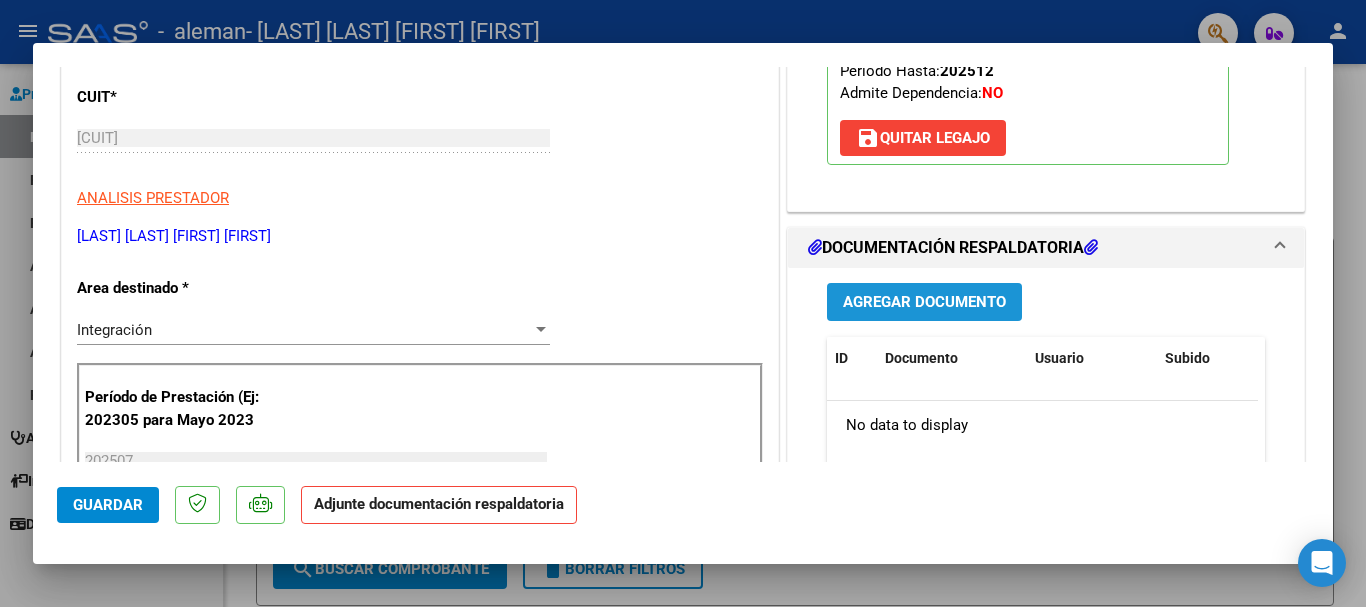 click on "Agregar Documento" at bounding box center [924, 303] 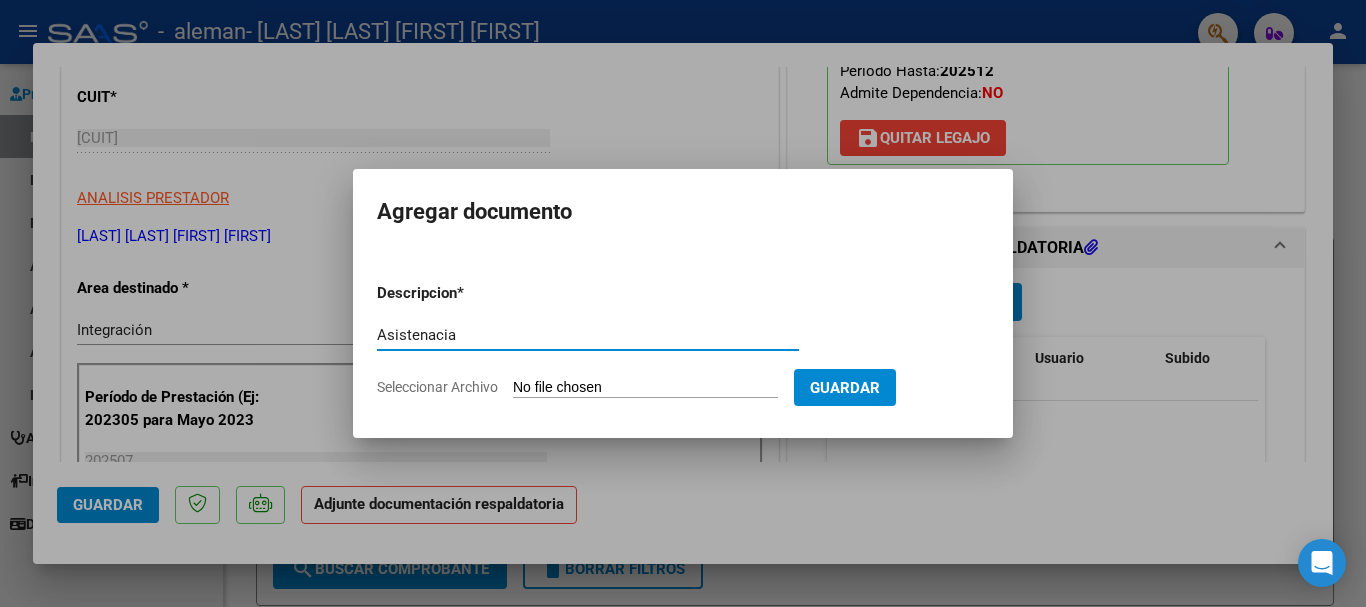 type on "Asistenacia" 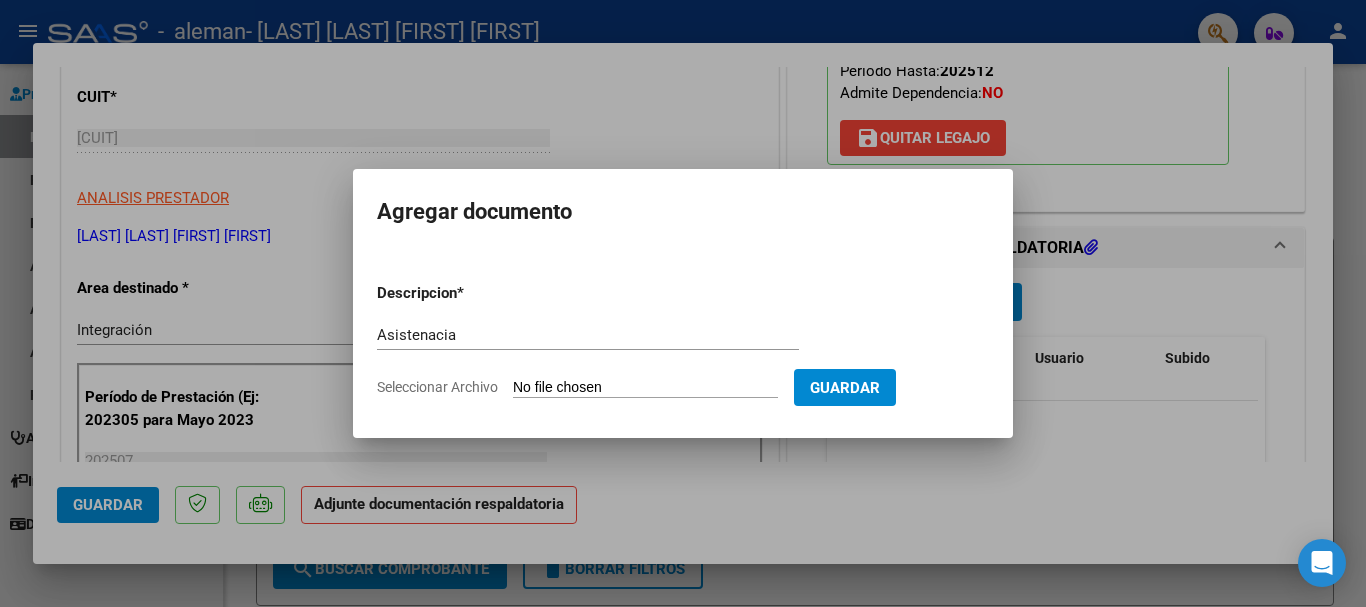 type on "C:\fakepath\asistencia padres [LAST] [LAST].pdf" 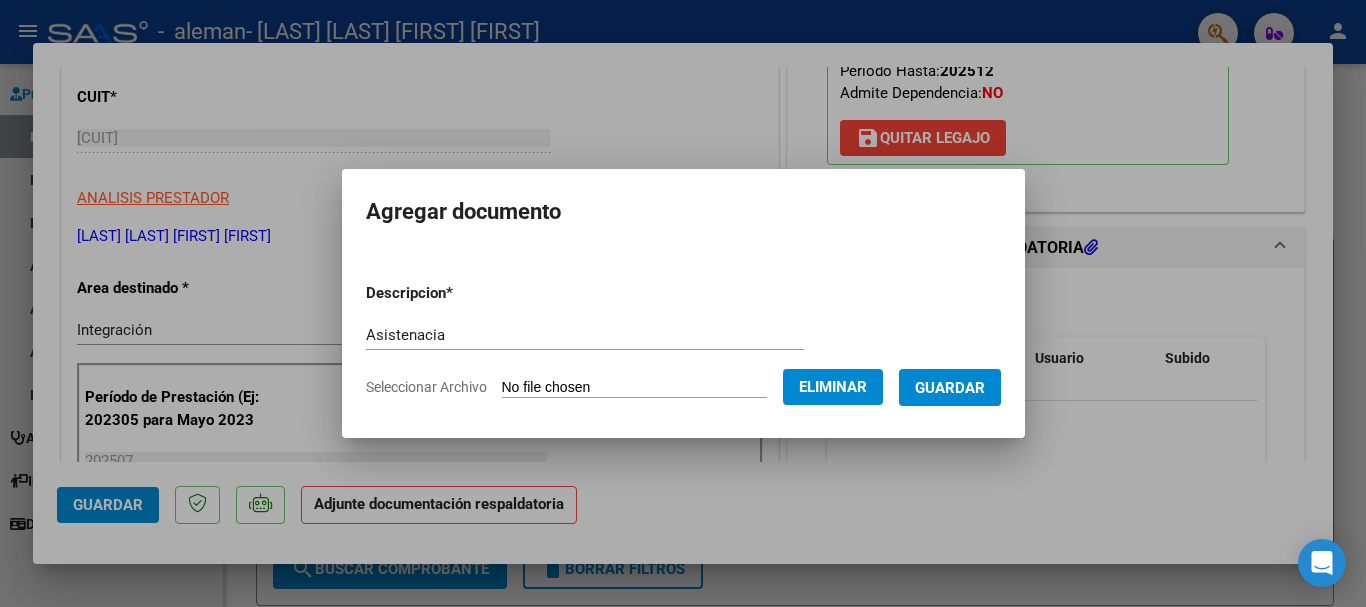 click on "Guardar" at bounding box center (950, 388) 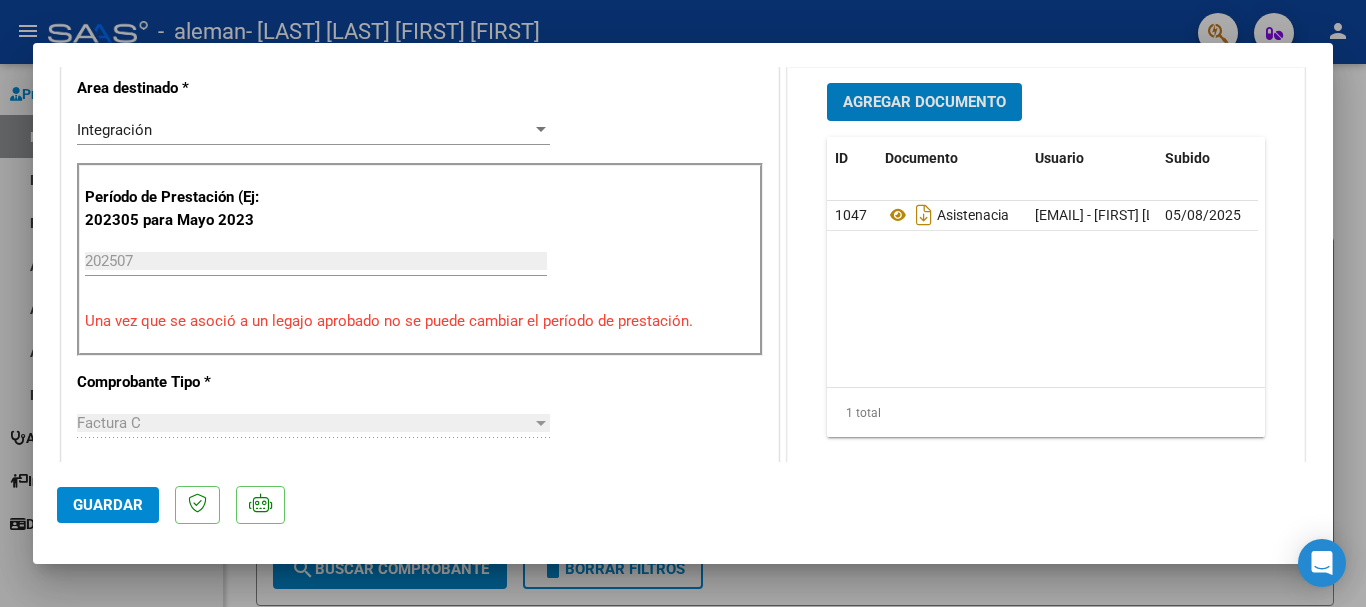 scroll, scrollTop: 700, scrollLeft: 0, axis: vertical 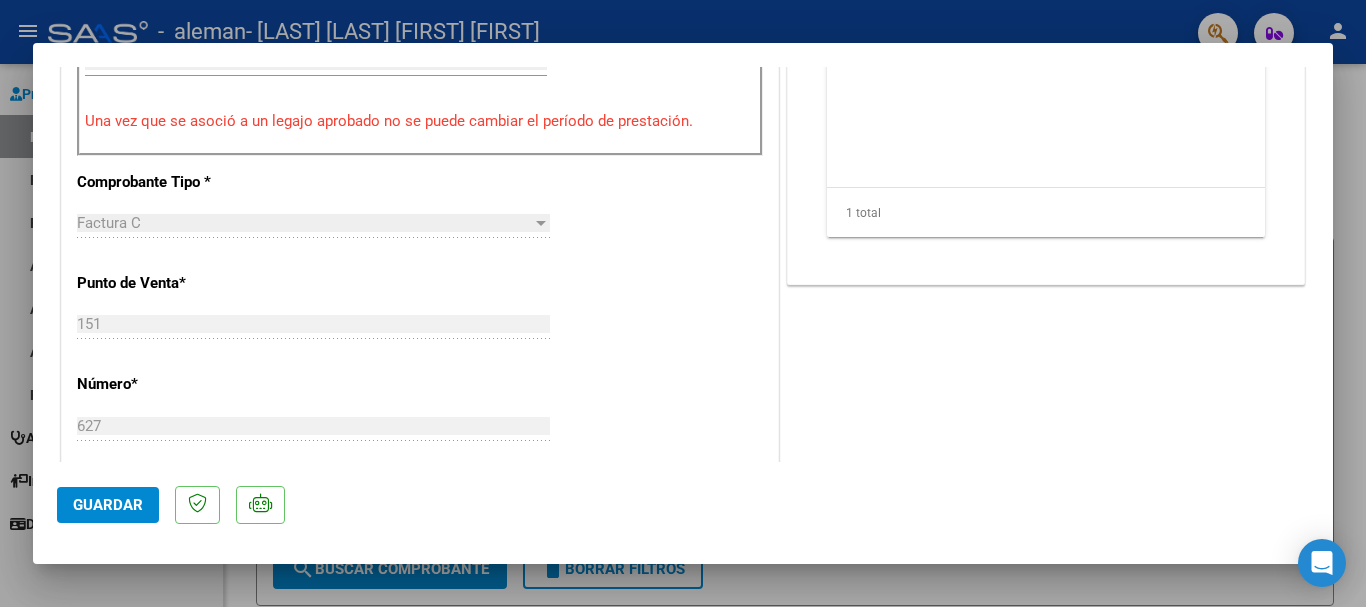 click on "Guardar" 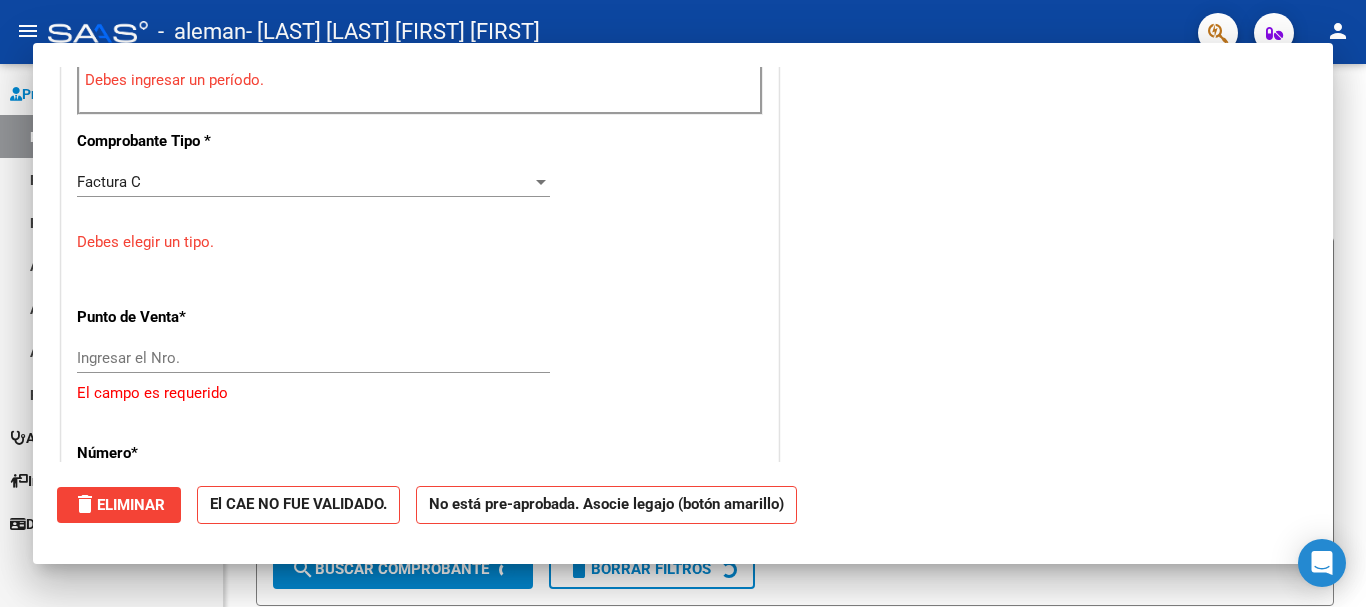 scroll, scrollTop: 659, scrollLeft: 0, axis: vertical 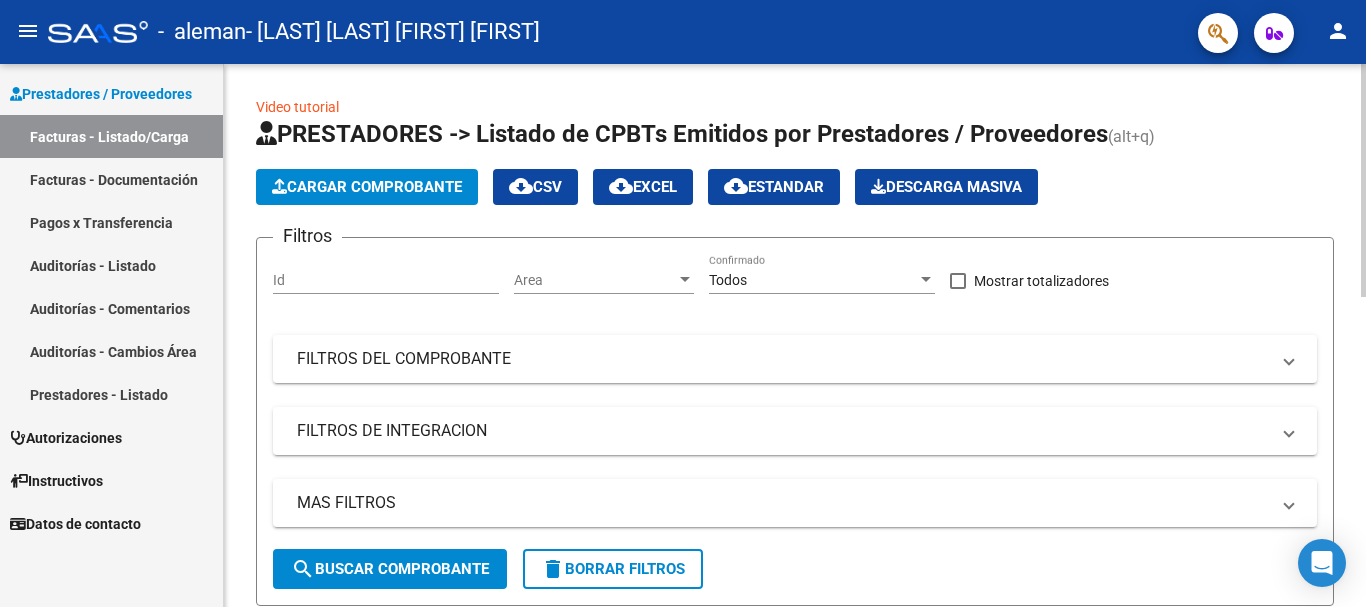 click on "Cargar Comprobante" 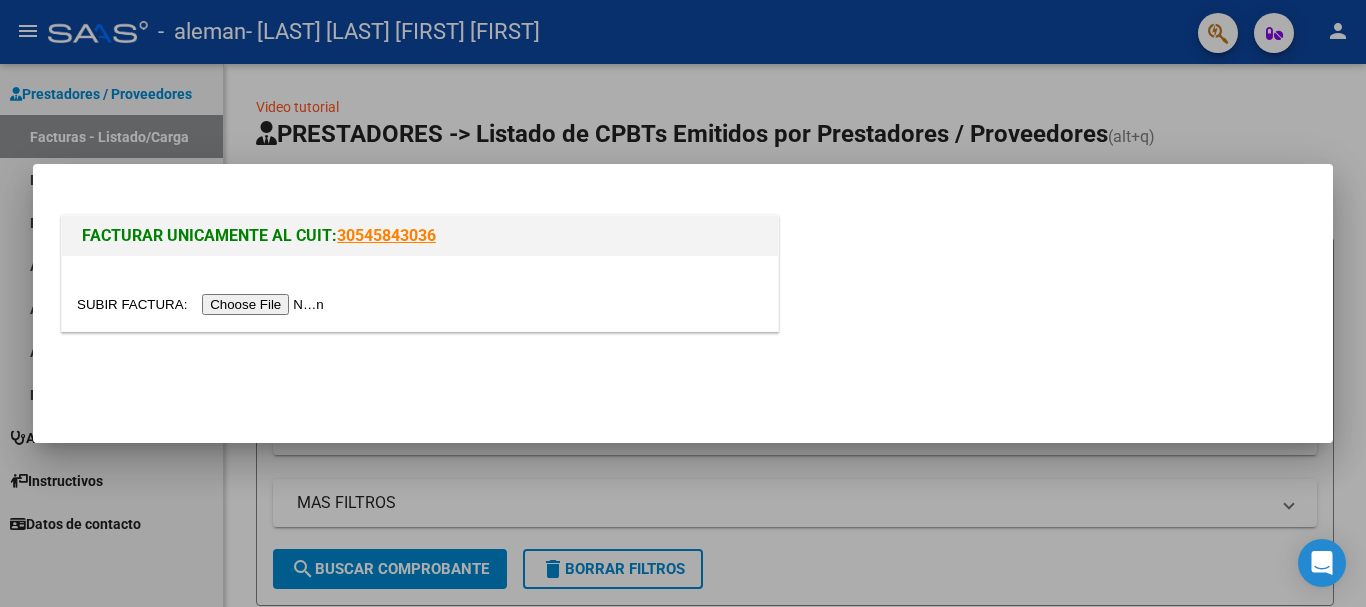 click at bounding box center [203, 304] 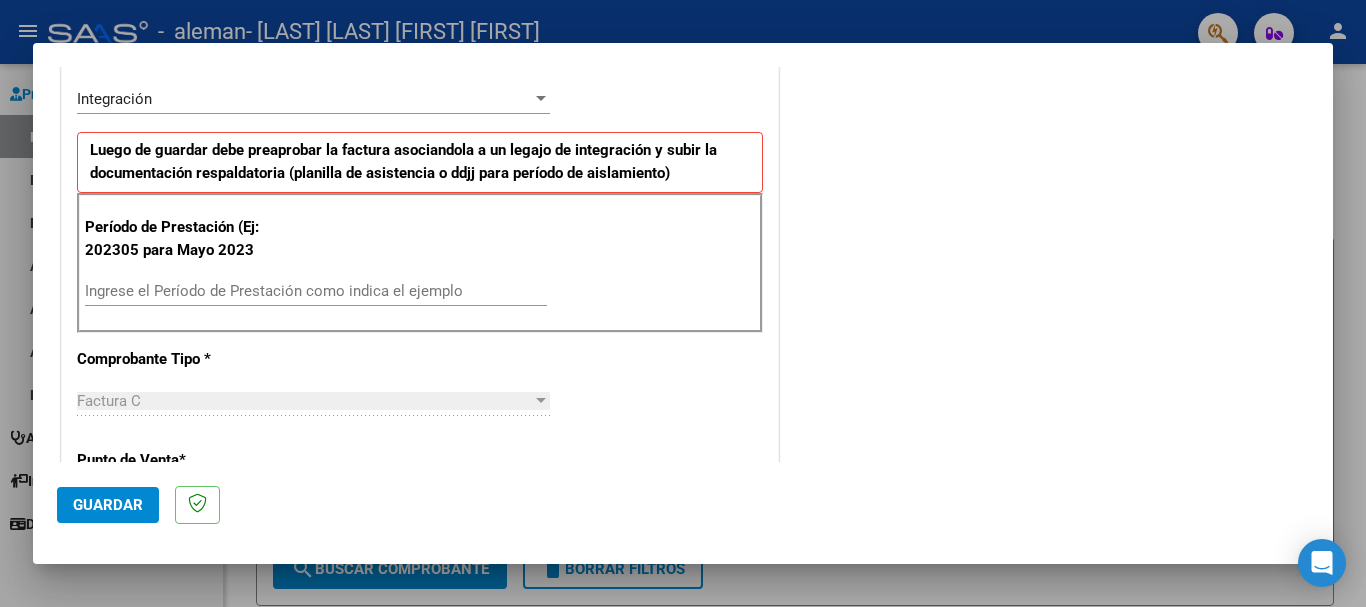 scroll, scrollTop: 500, scrollLeft: 0, axis: vertical 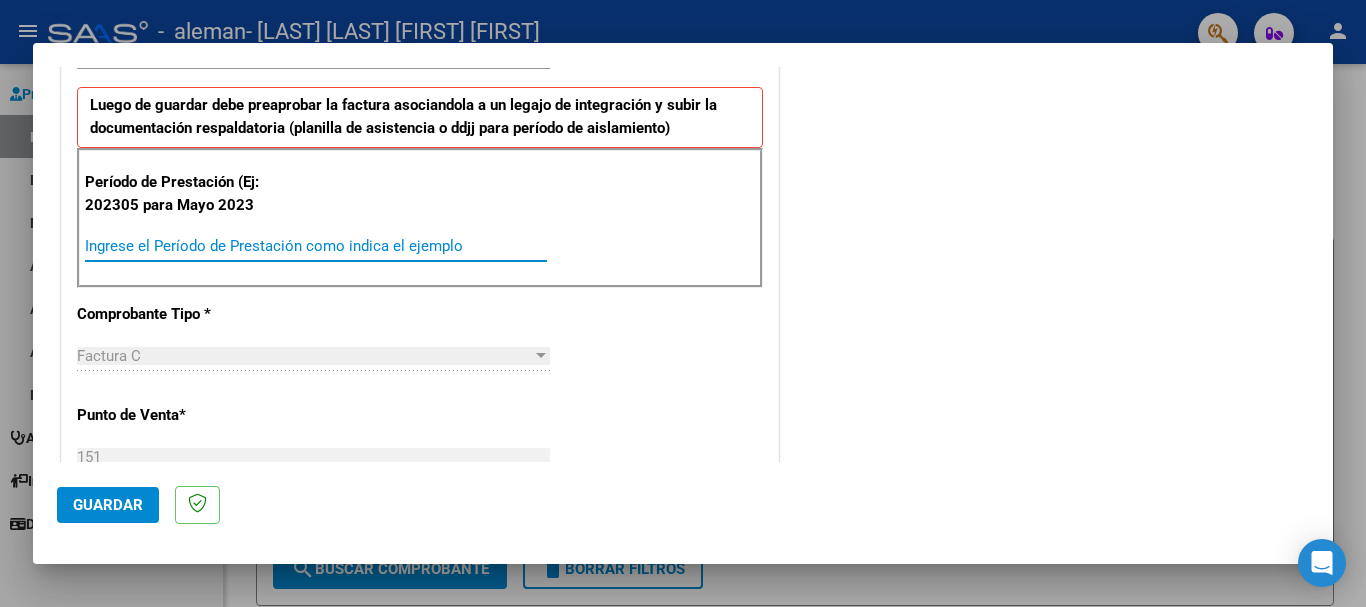 click on "Ingrese el Período de Prestación como indica el ejemplo" at bounding box center [316, 246] 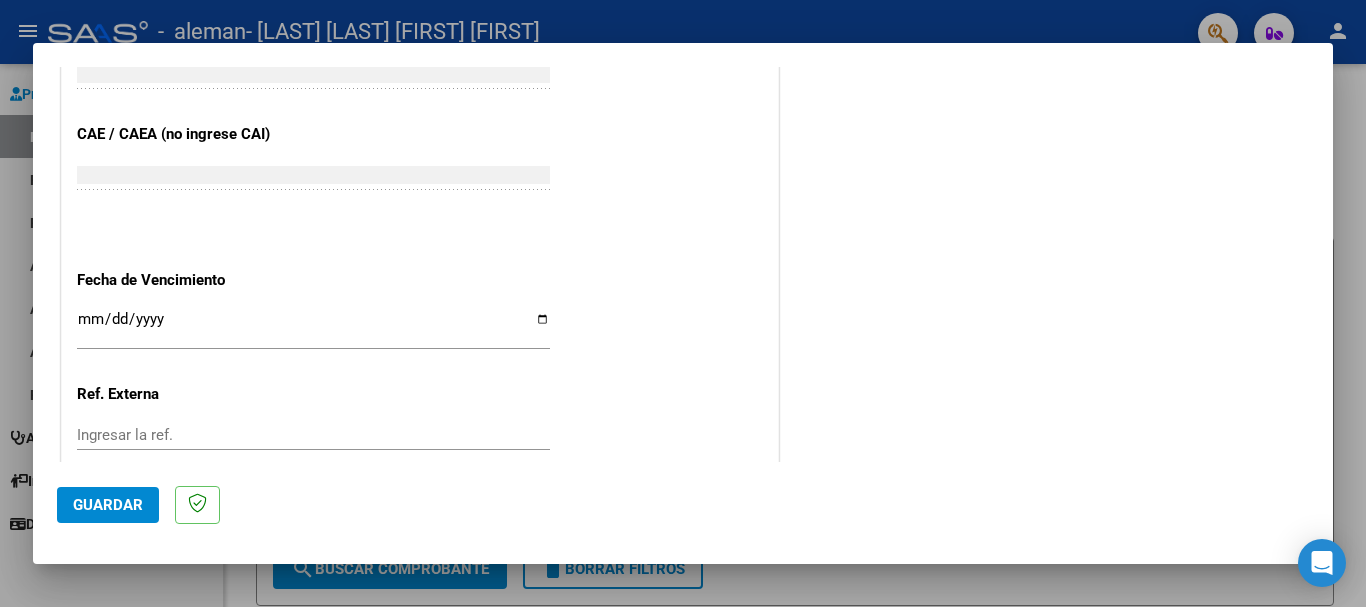 scroll, scrollTop: 1200, scrollLeft: 0, axis: vertical 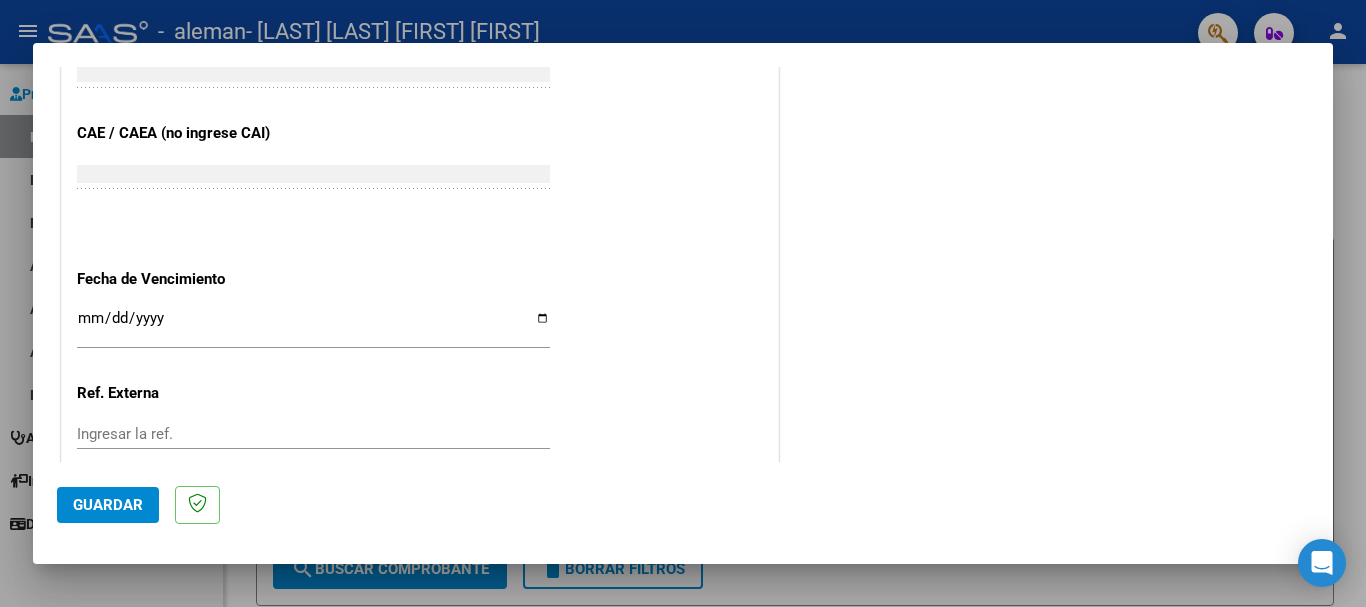 type on "202507" 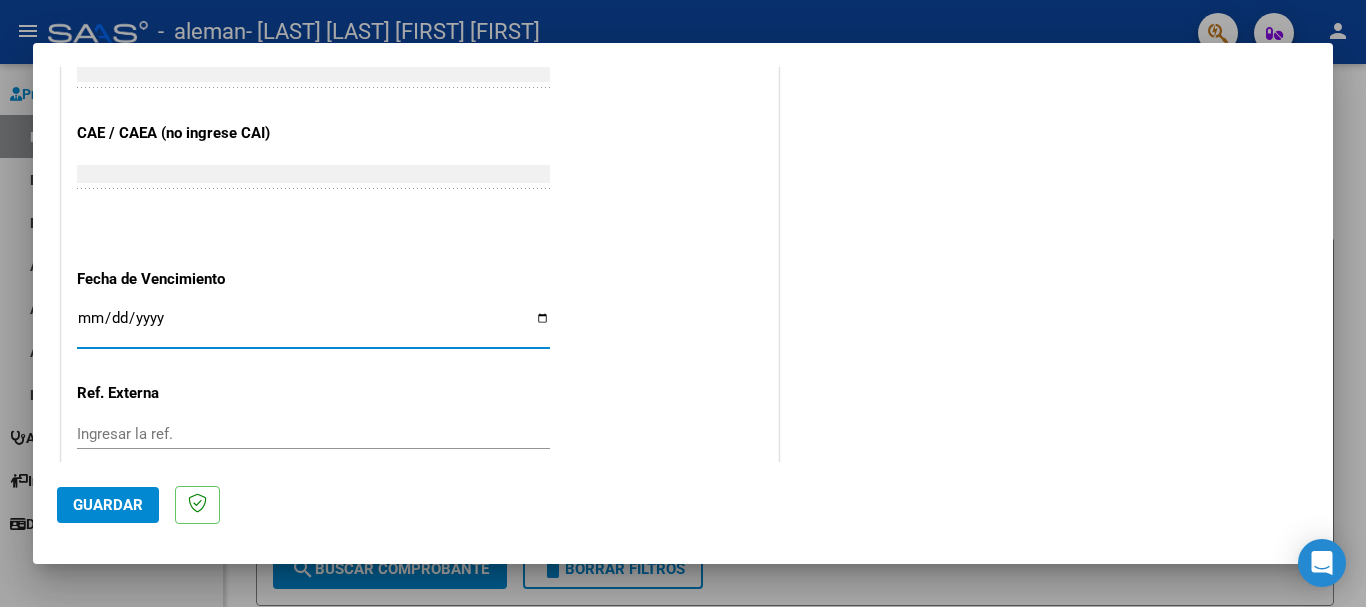 click on "Ingresar la fecha" at bounding box center [313, 326] 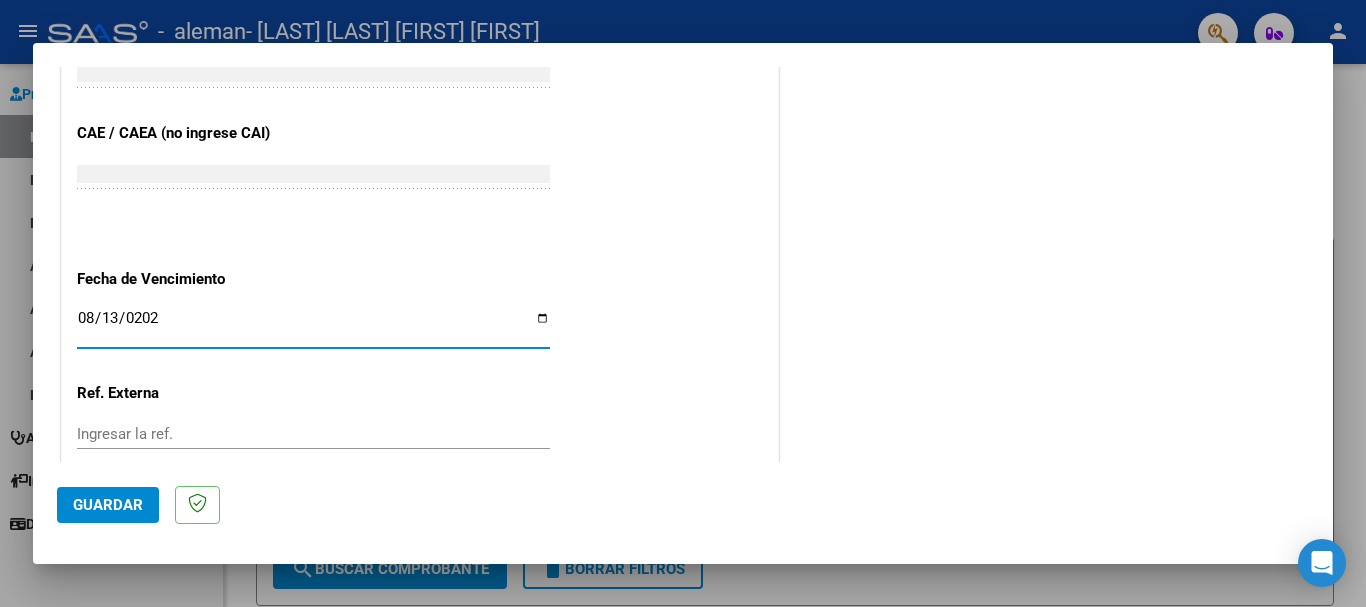 type on "2025-08-13" 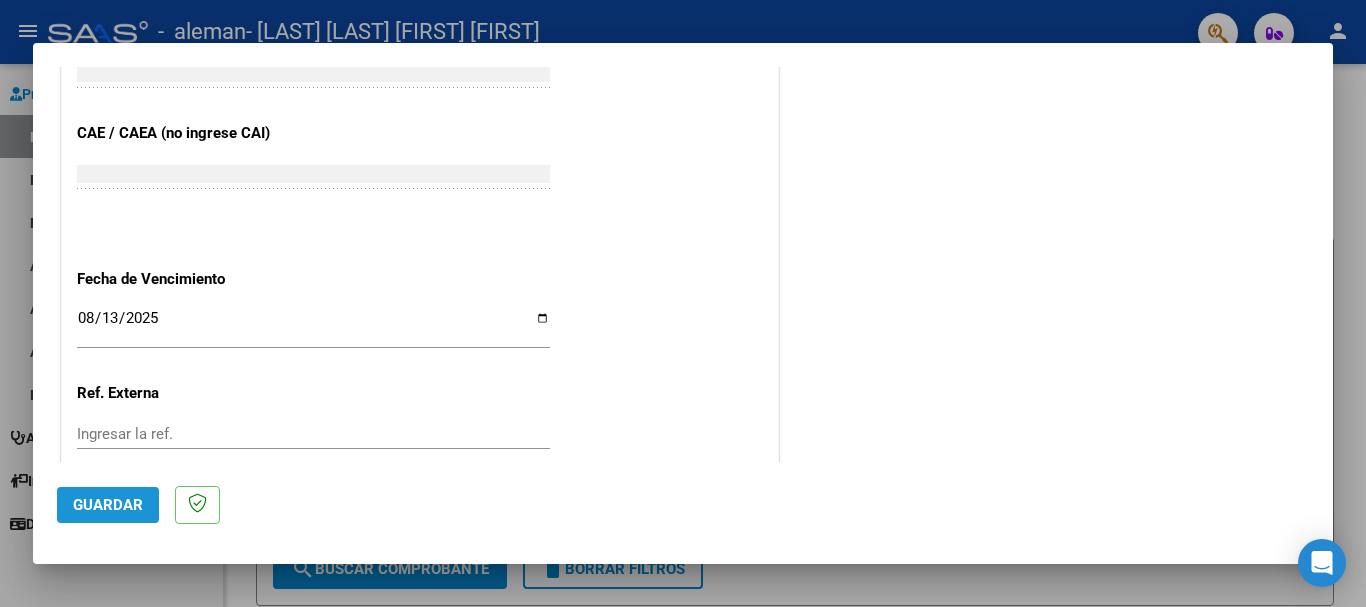 click on "Guardar" 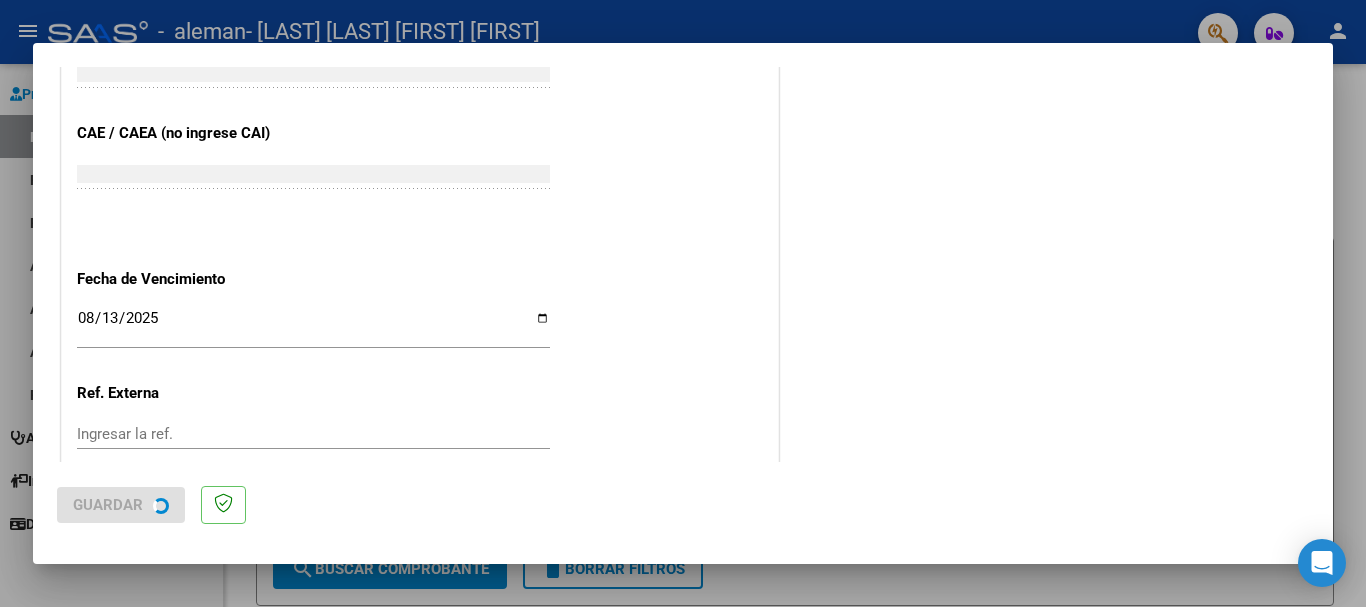 scroll, scrollTop: 0, scrollLeft: 0, axis: both 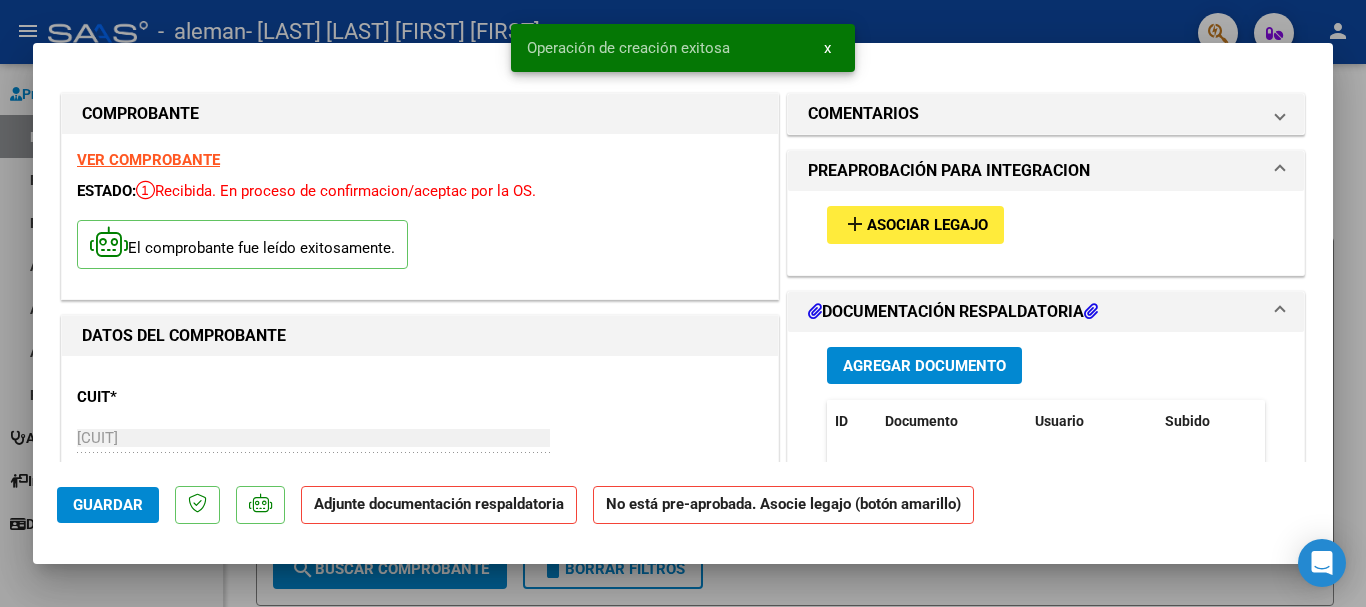 click on "Asociar Legajo" at bounding box center (927, 226) 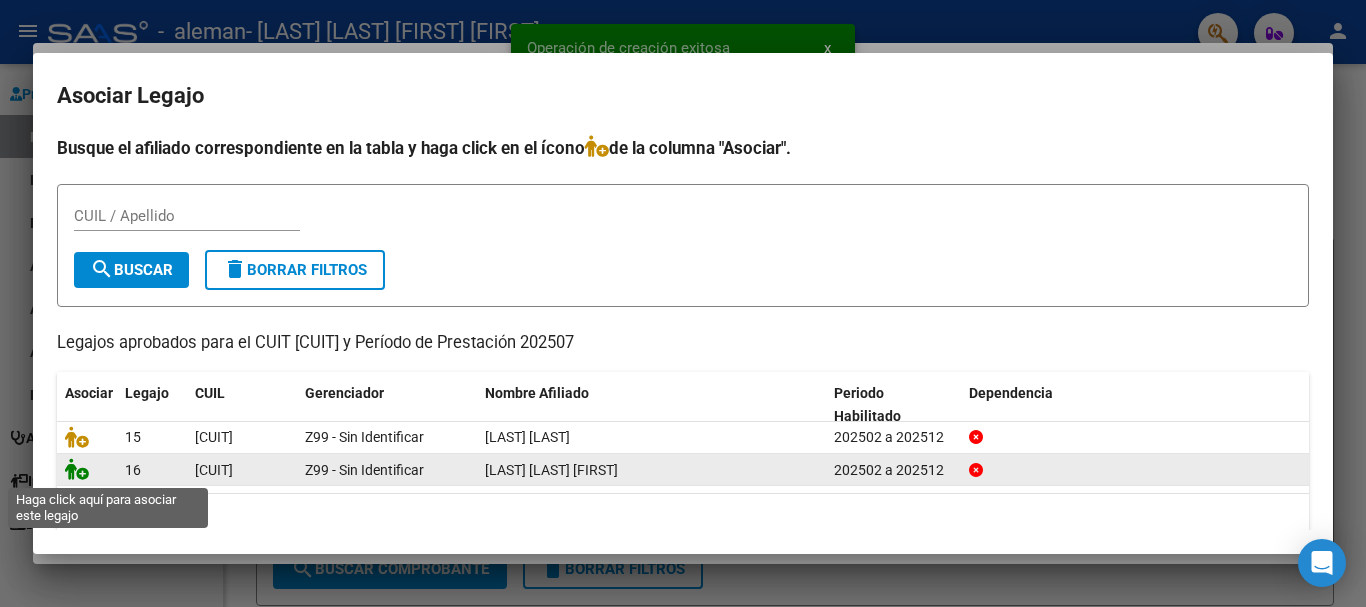 click 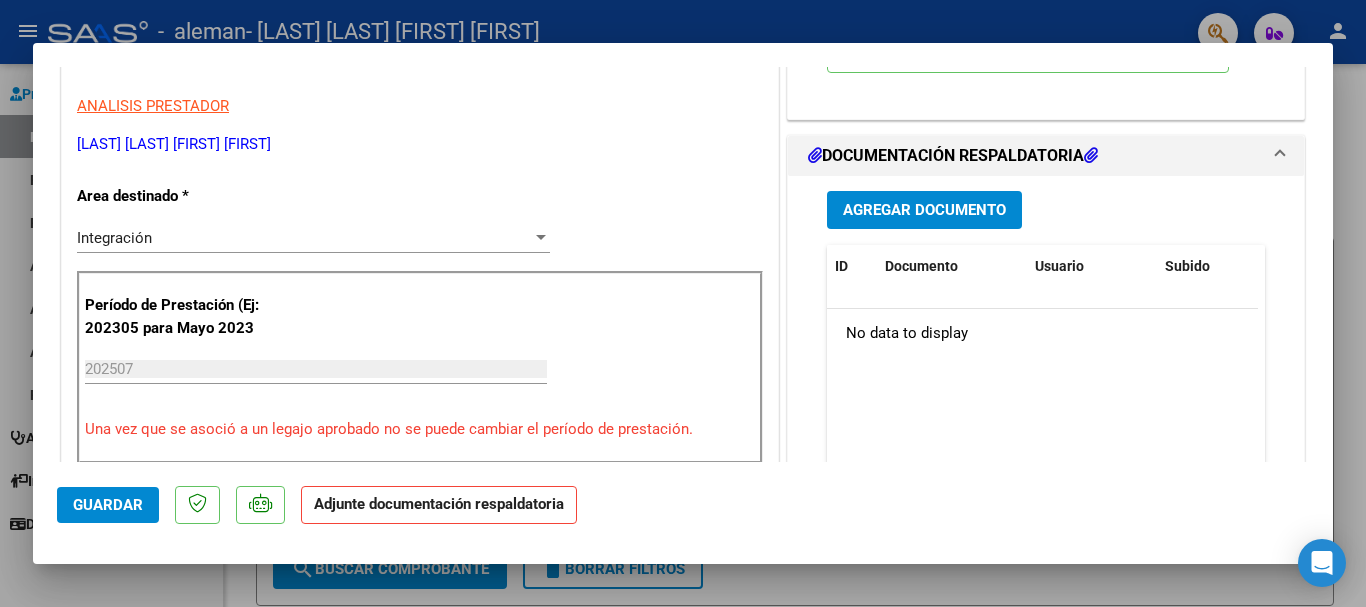 scroll, scrollTop: 400, scrollLeft: 0, axis: vertical 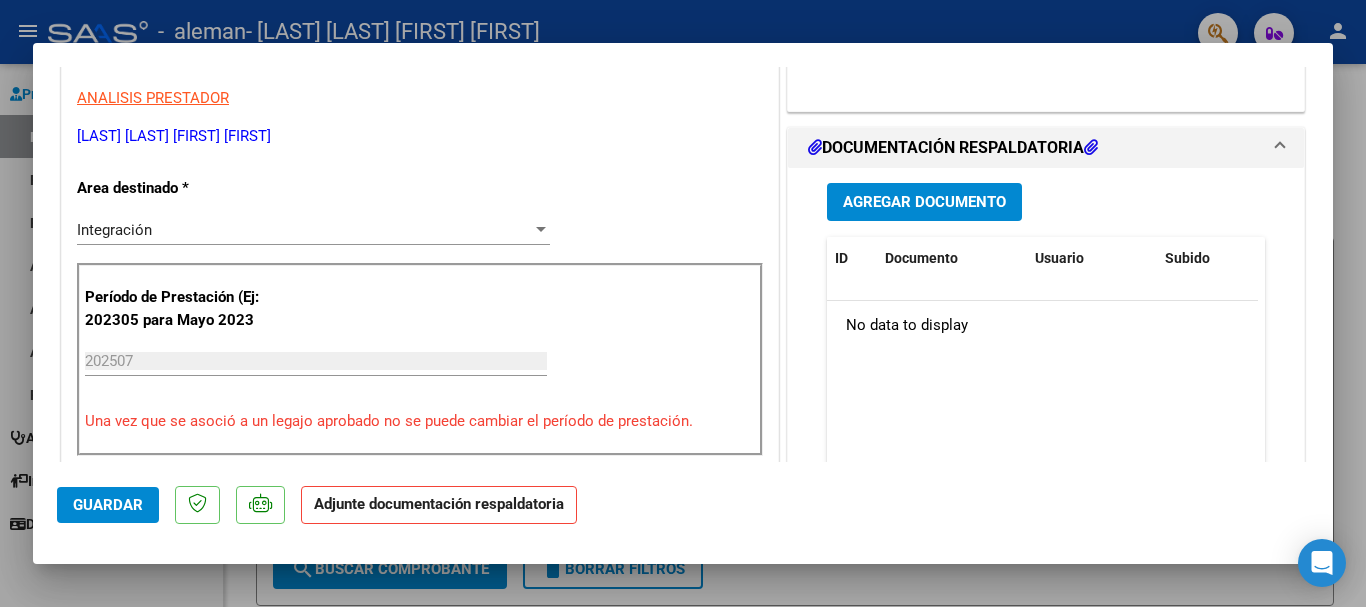 click on "Agregar Documento" at bounding box center [924, 203] 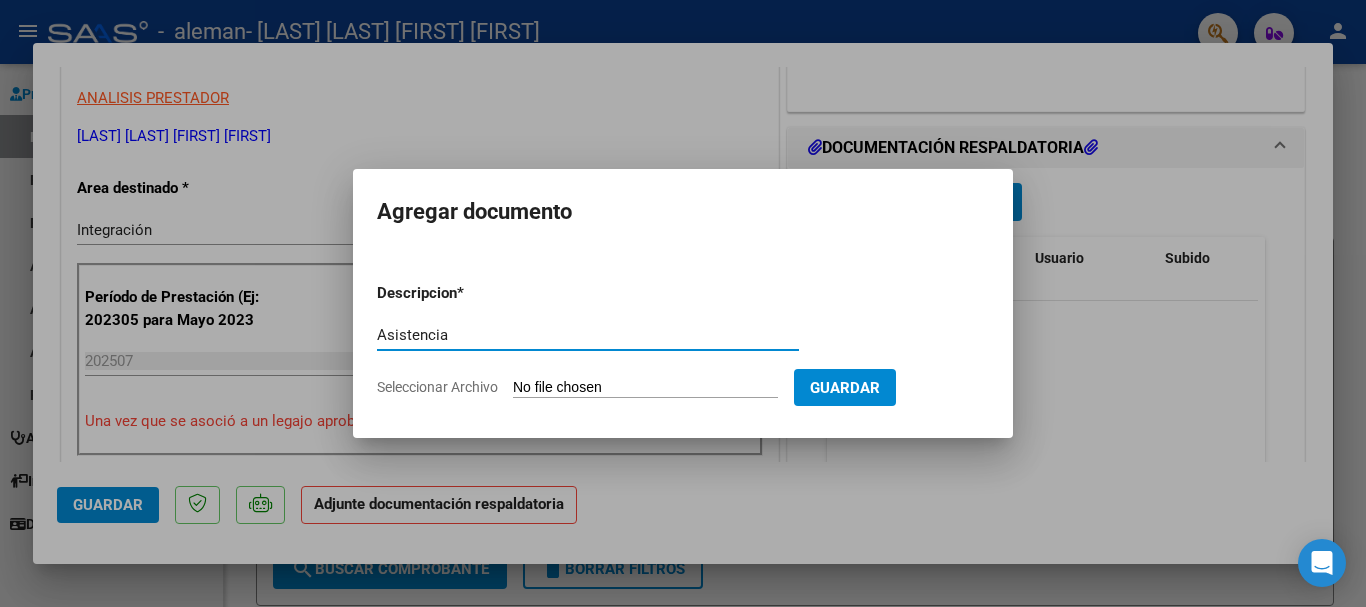 type on "Asistencia" 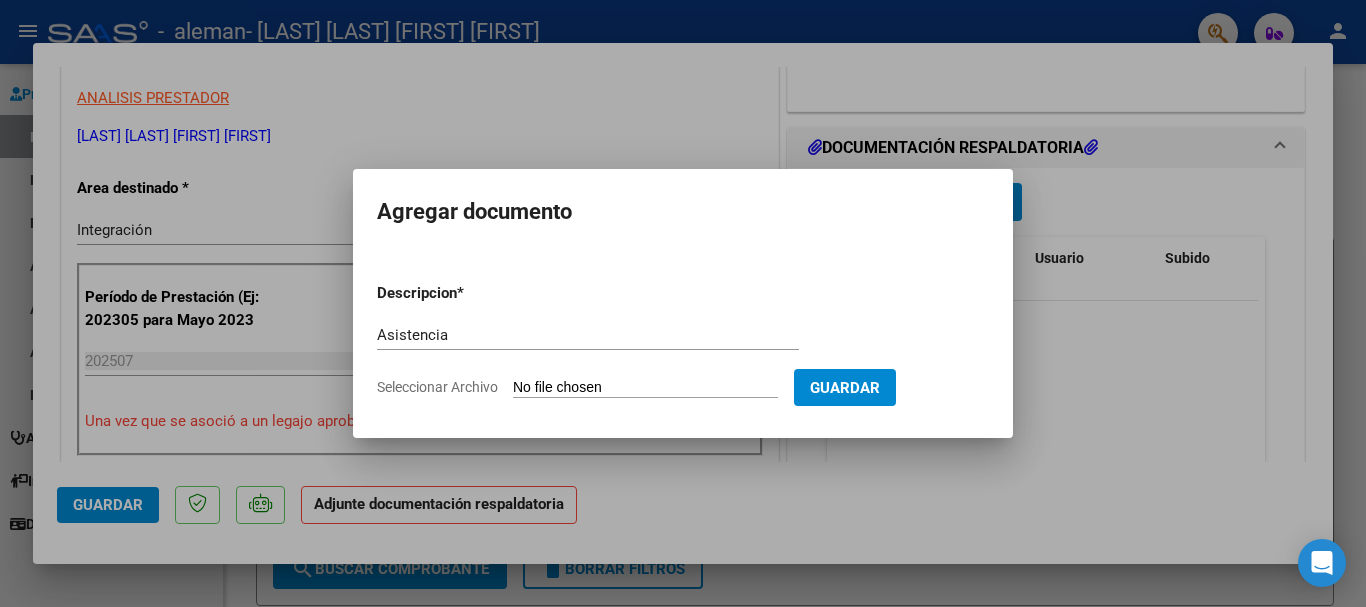 click on "Seleccionar Archivo" at bounding box center [645, 388] 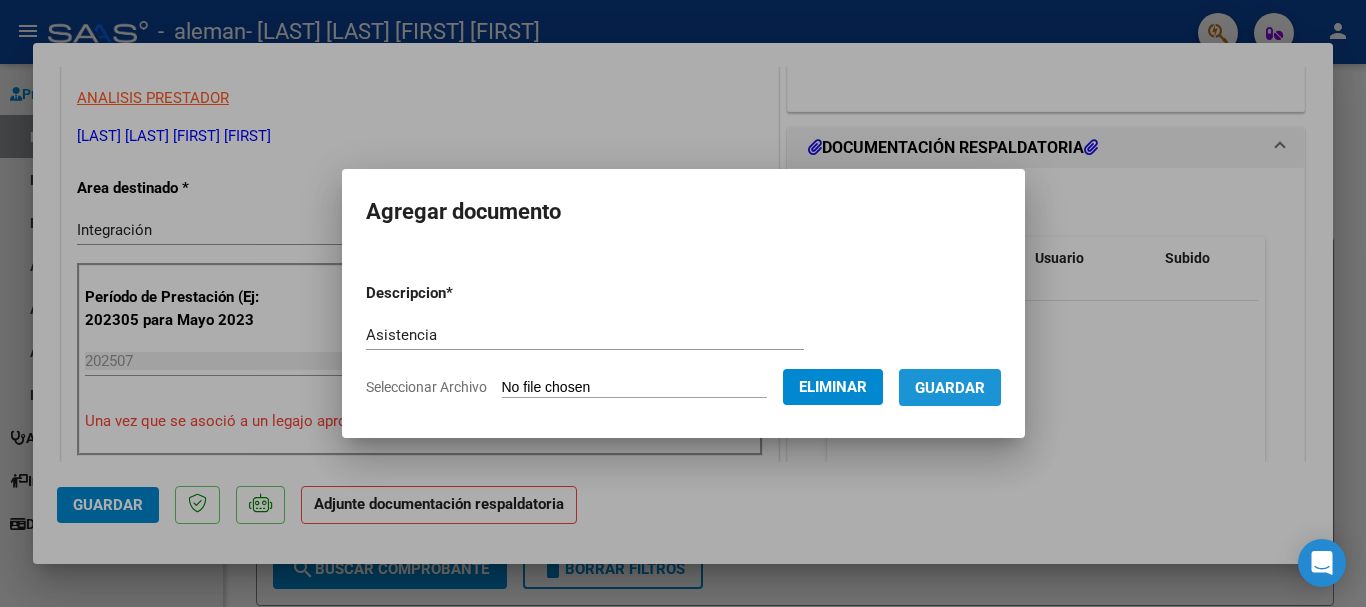 click on "Guardar" at bounding box center [950, 388] 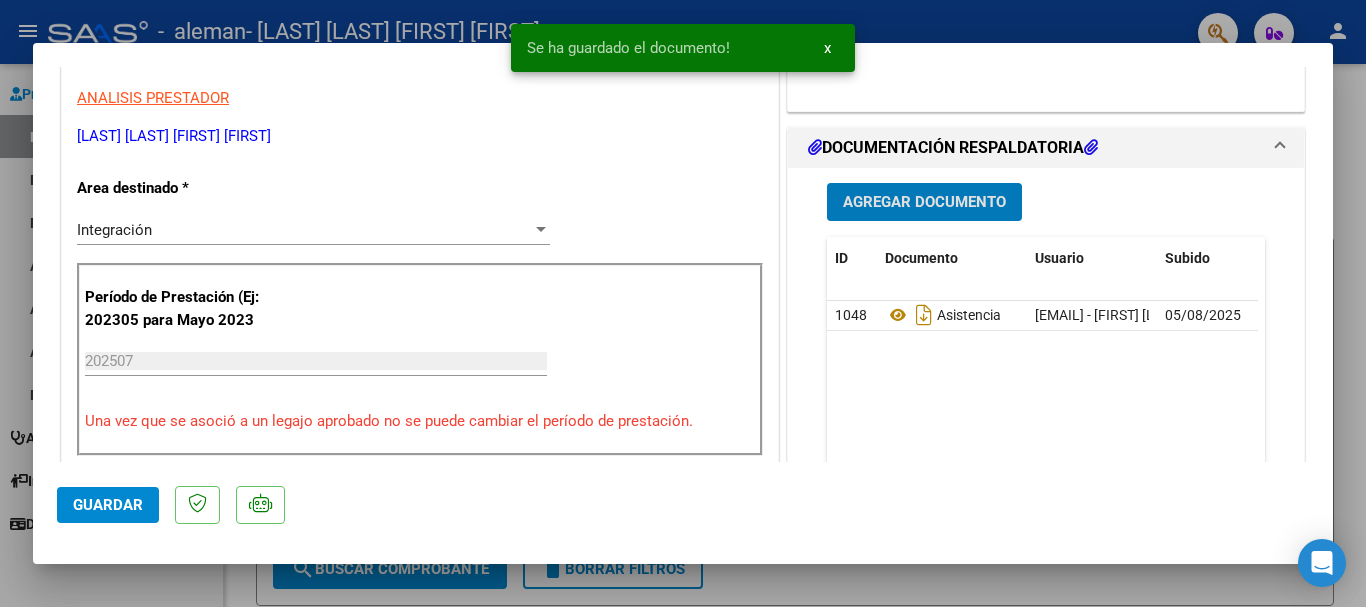 click on "Guardar" 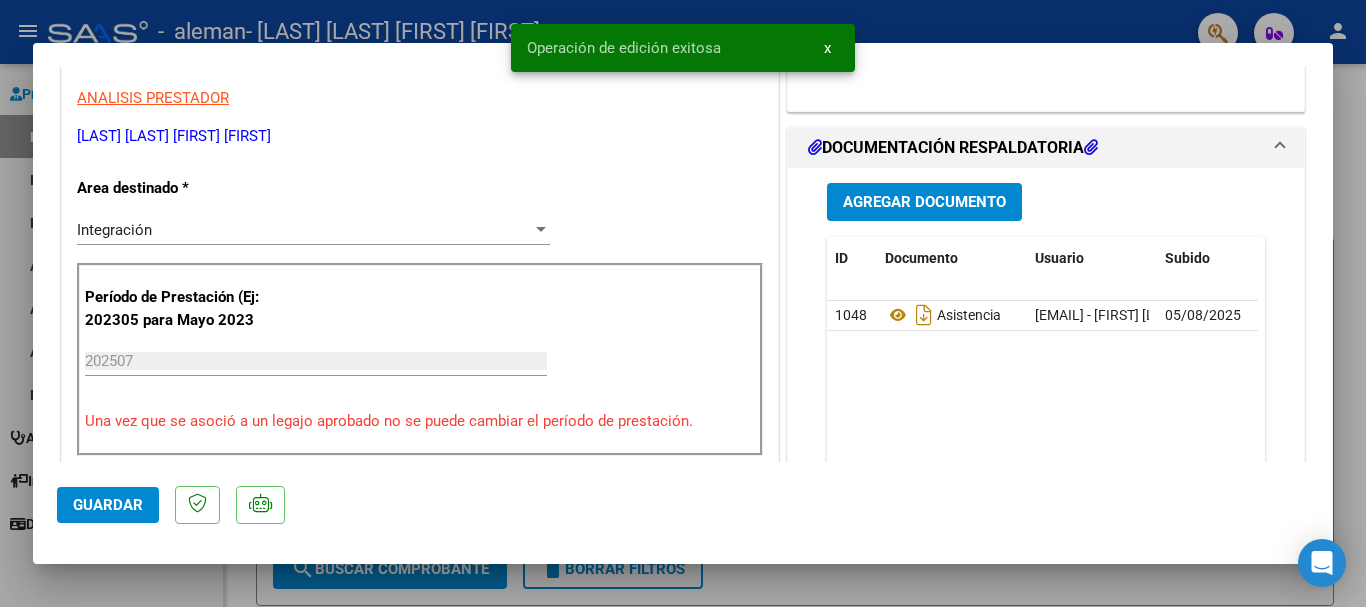 click at bounding box center (683, 303) 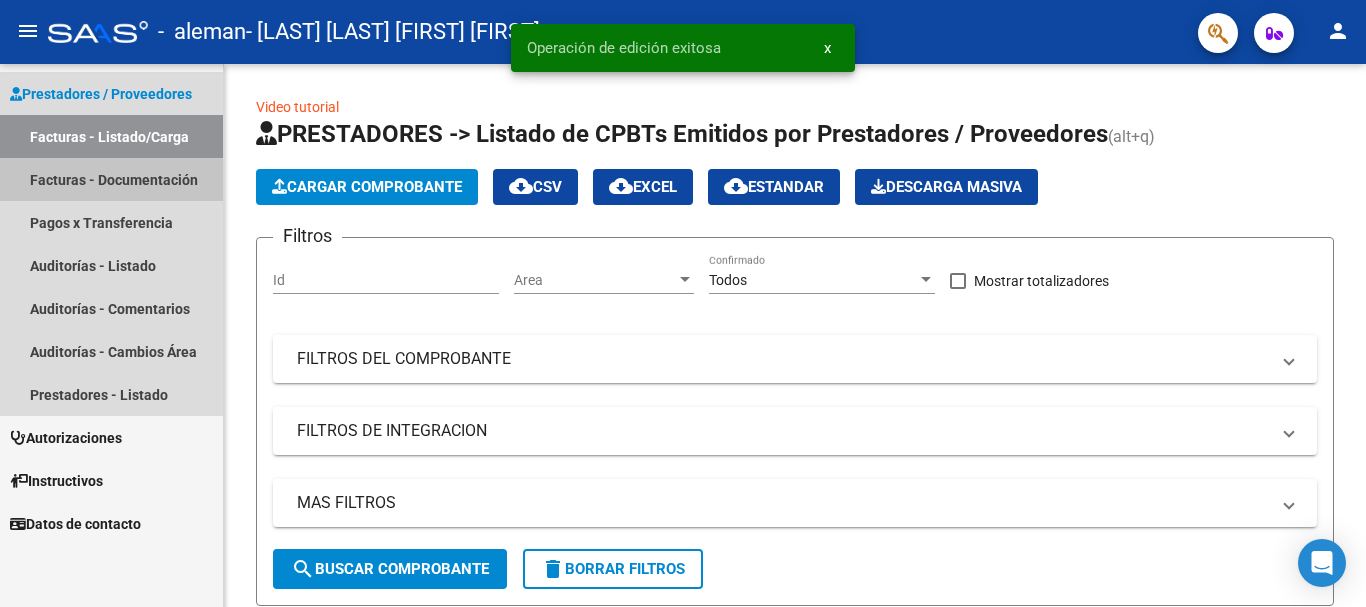 click on "Facturas - Documentación" at bounding box center [111, 179] 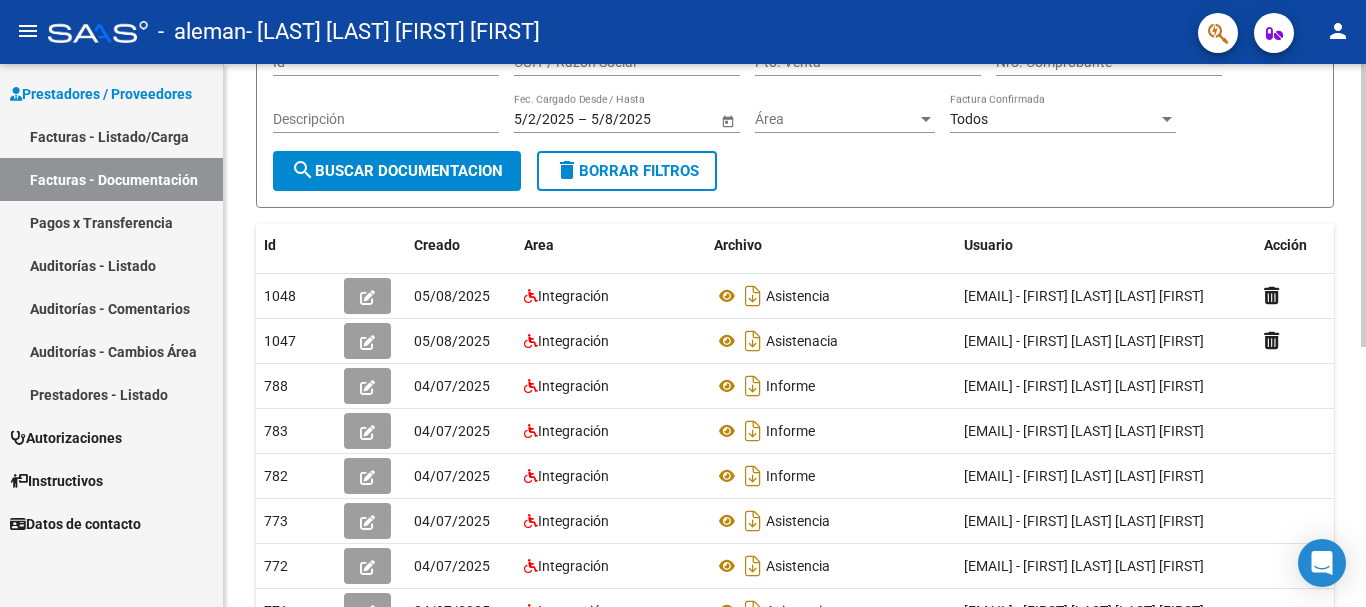 scroll, scrollTop: 200, scrollLeft: 0, axis: vertical 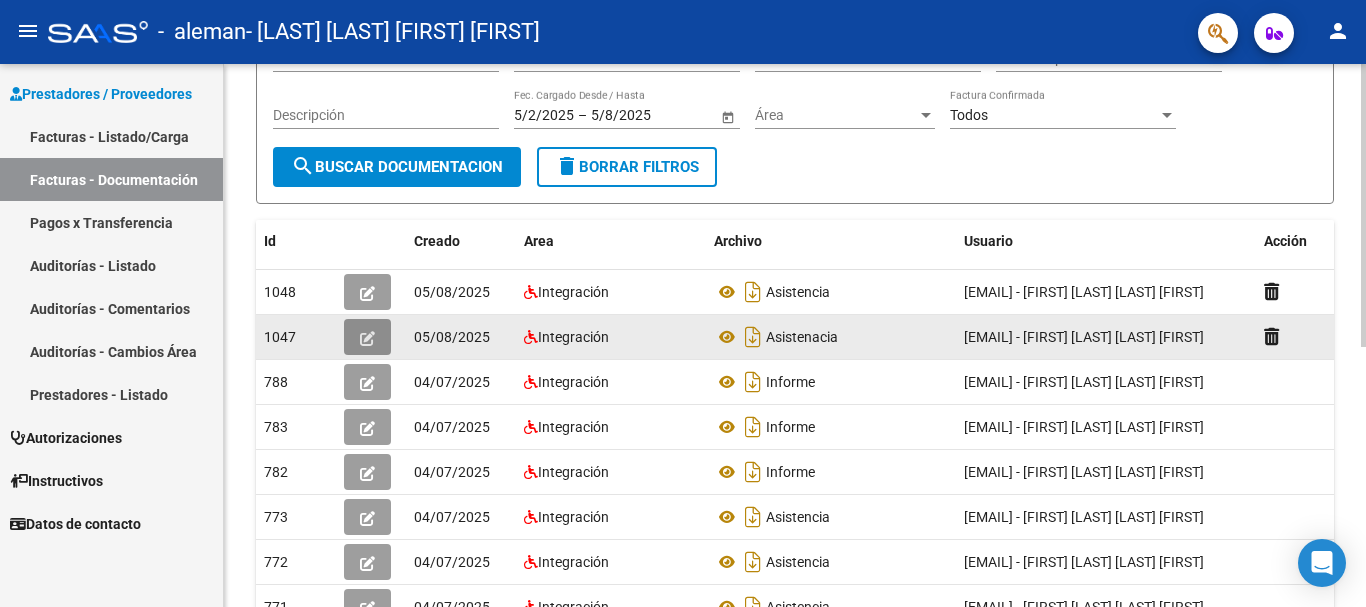 click 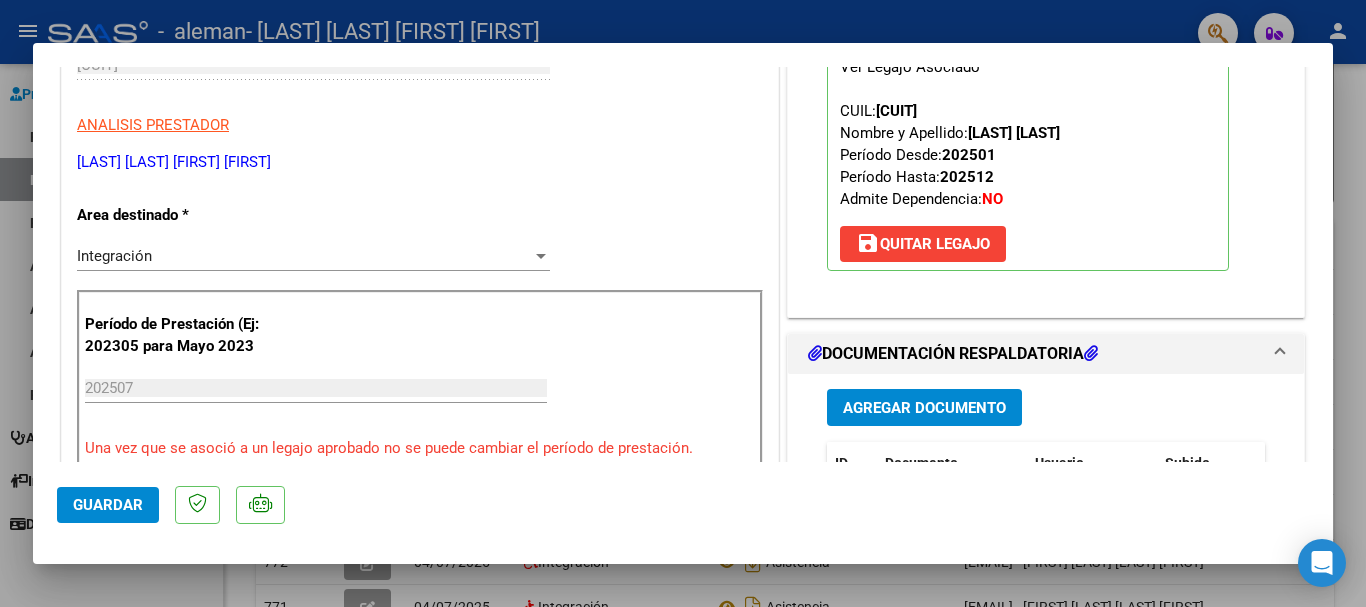 scroll, scrollTop: 400, scrollLeft: 0, axis: vertical 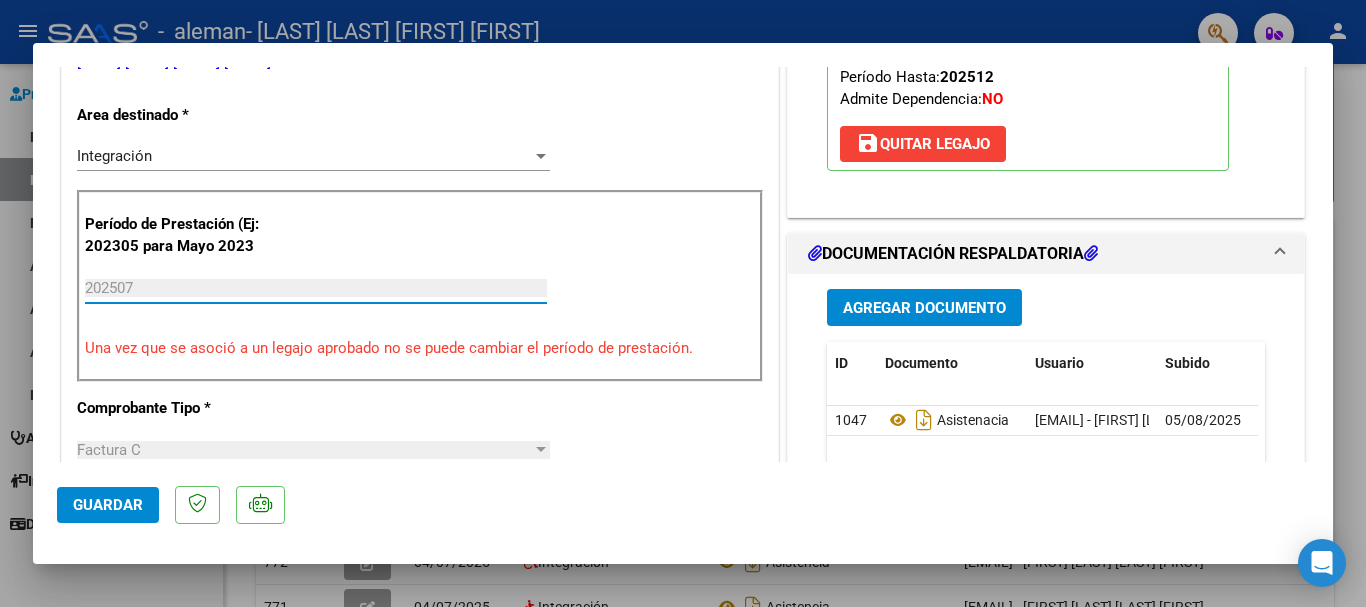 click on "202507" at bounding box center [316, 288] 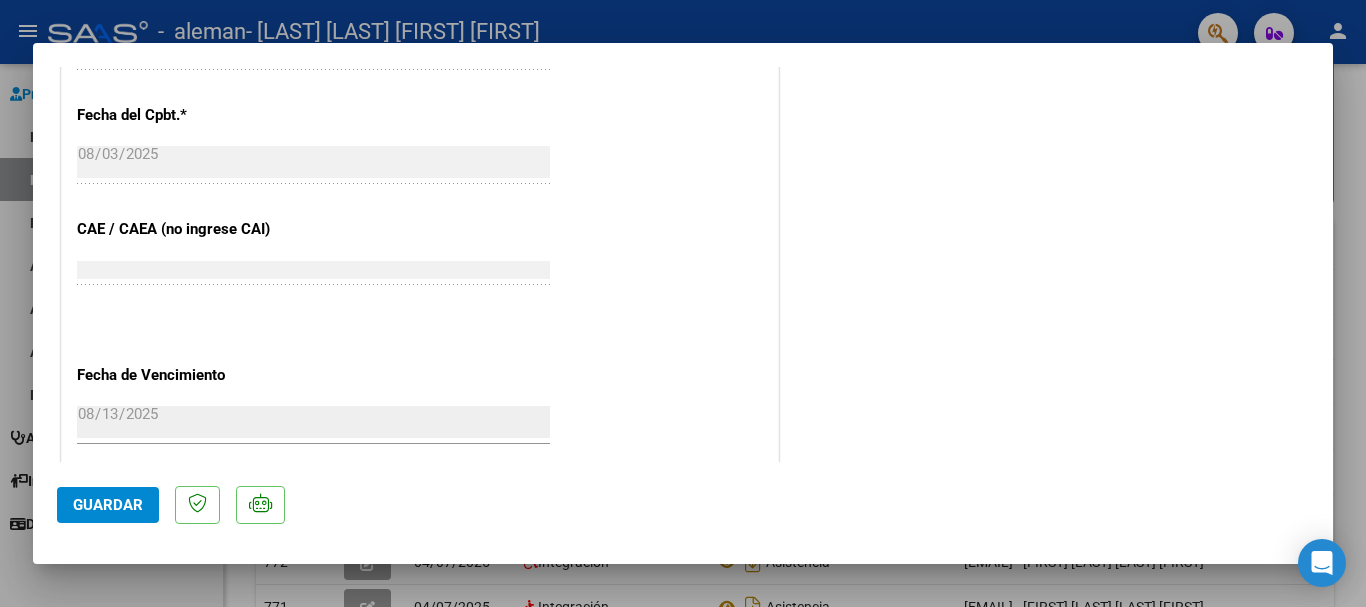 scroll, scrollTop: 1100, scrollLeft: 0, axis: vertical 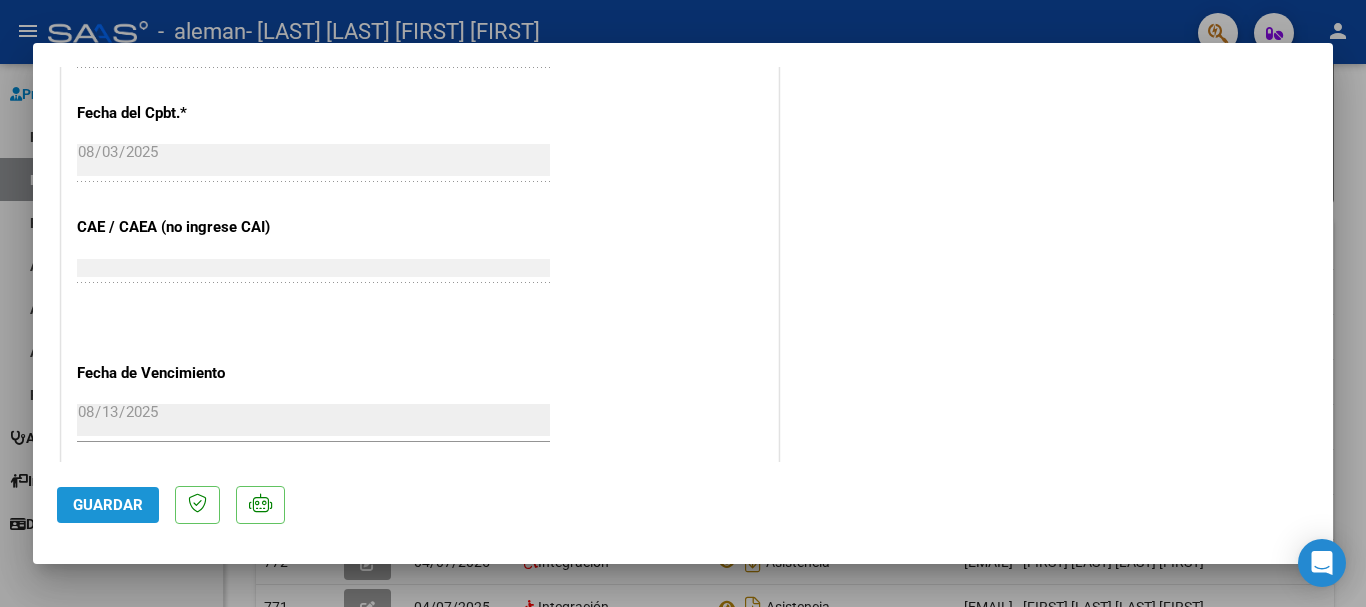 click on "Guardar" 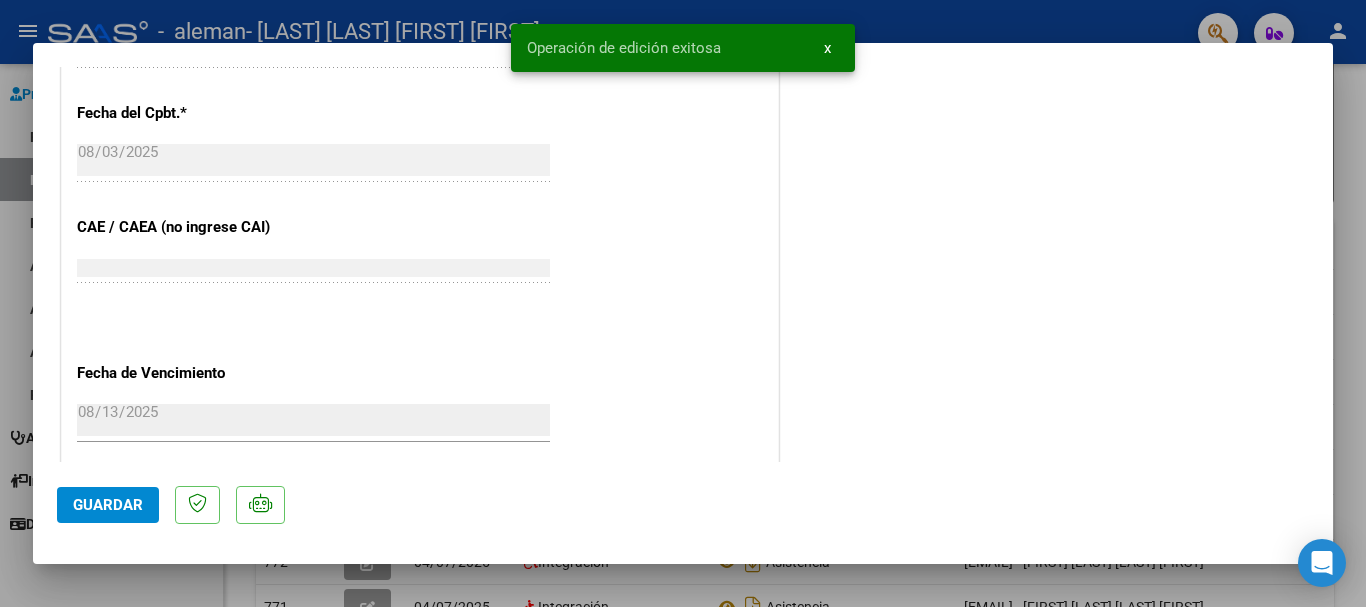 click on "Operación de edición exitosa x" at bounding box center [683, 48] 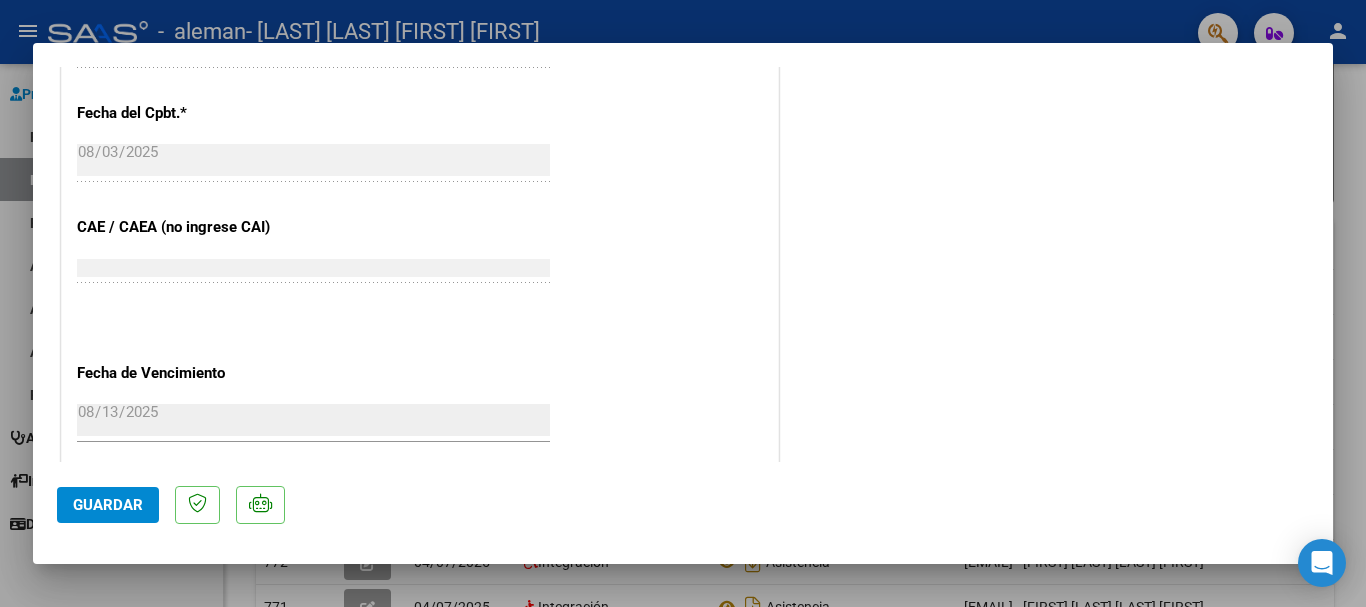 click at bounding box center [683, 303] 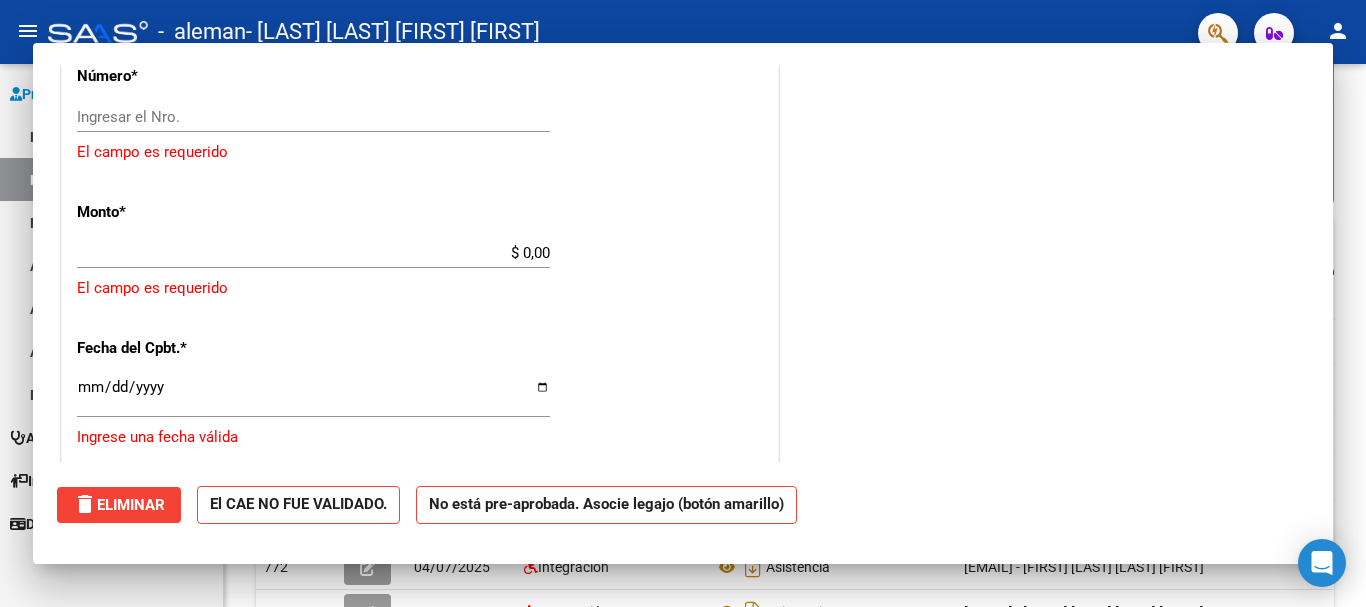 scroll, scrollTop: 1300, scrollLeft: 0, axis: vertical 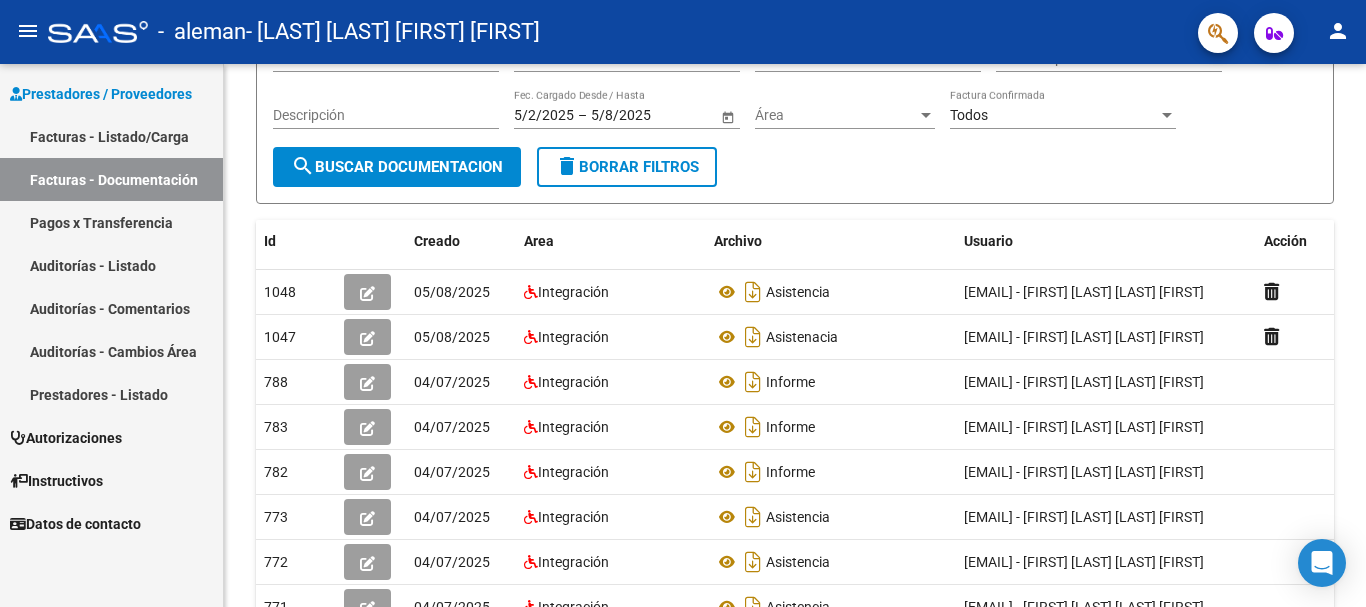 click on "Facturas - Listado/Carga" at bounding box center (111, 136) 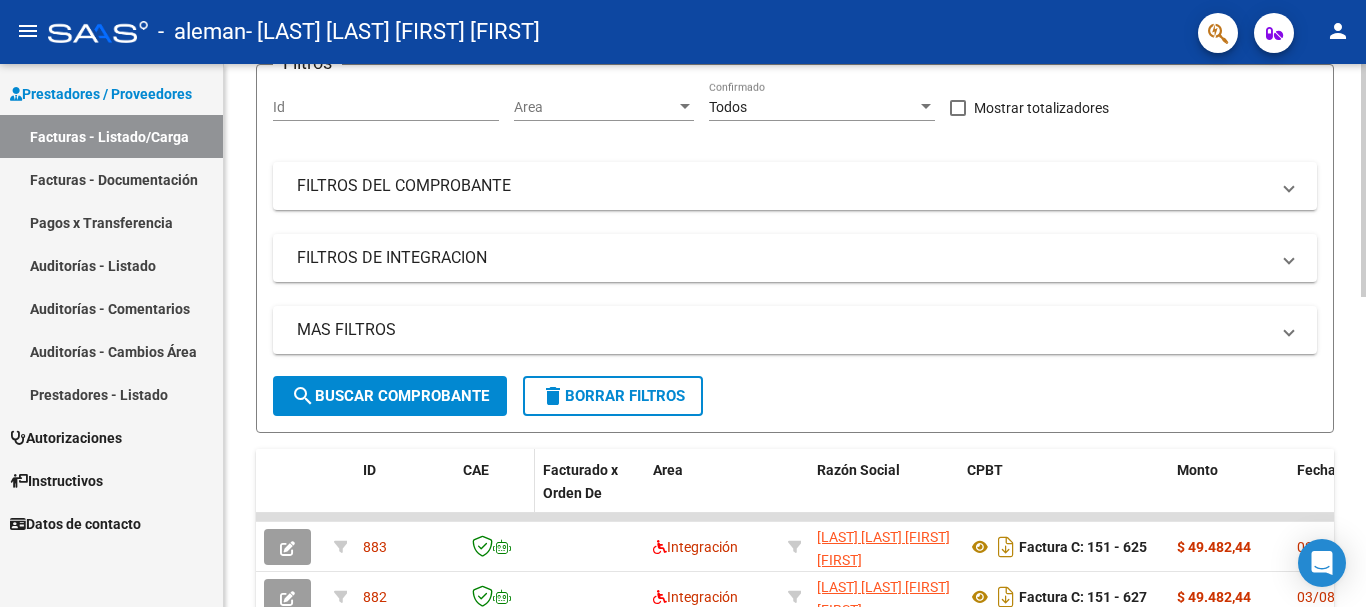 scroll, scrollTop: 100, scrollLeft: 0, axis: vertical 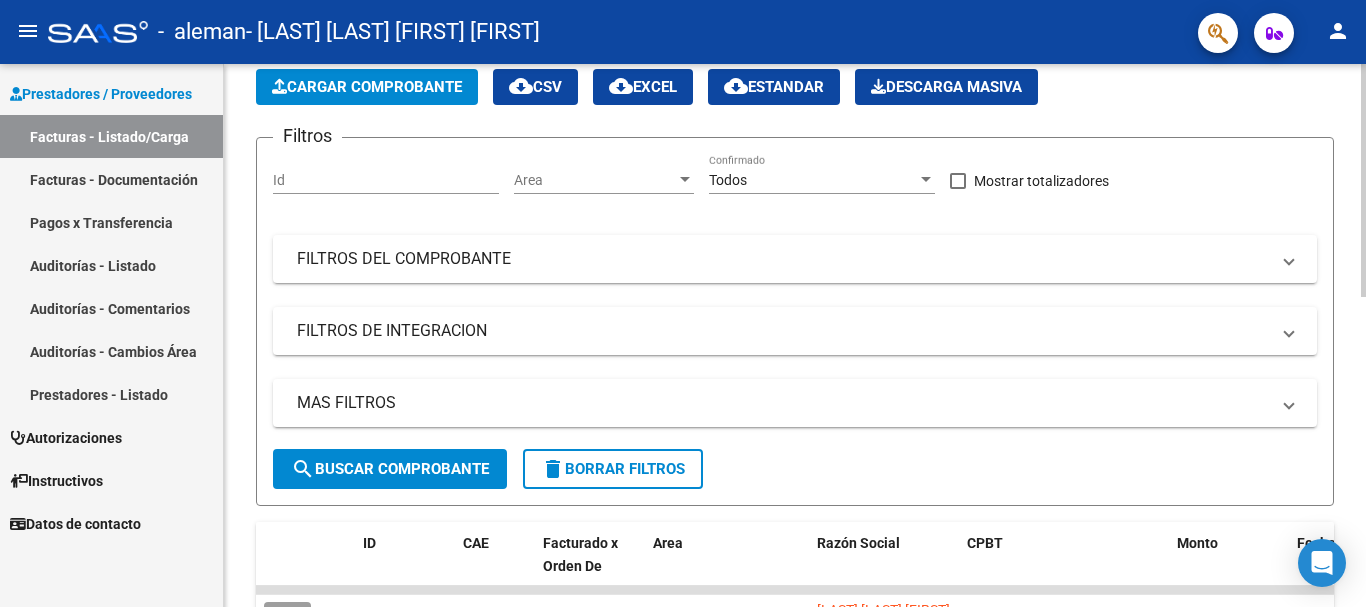 click on "Cargar Comprobante" 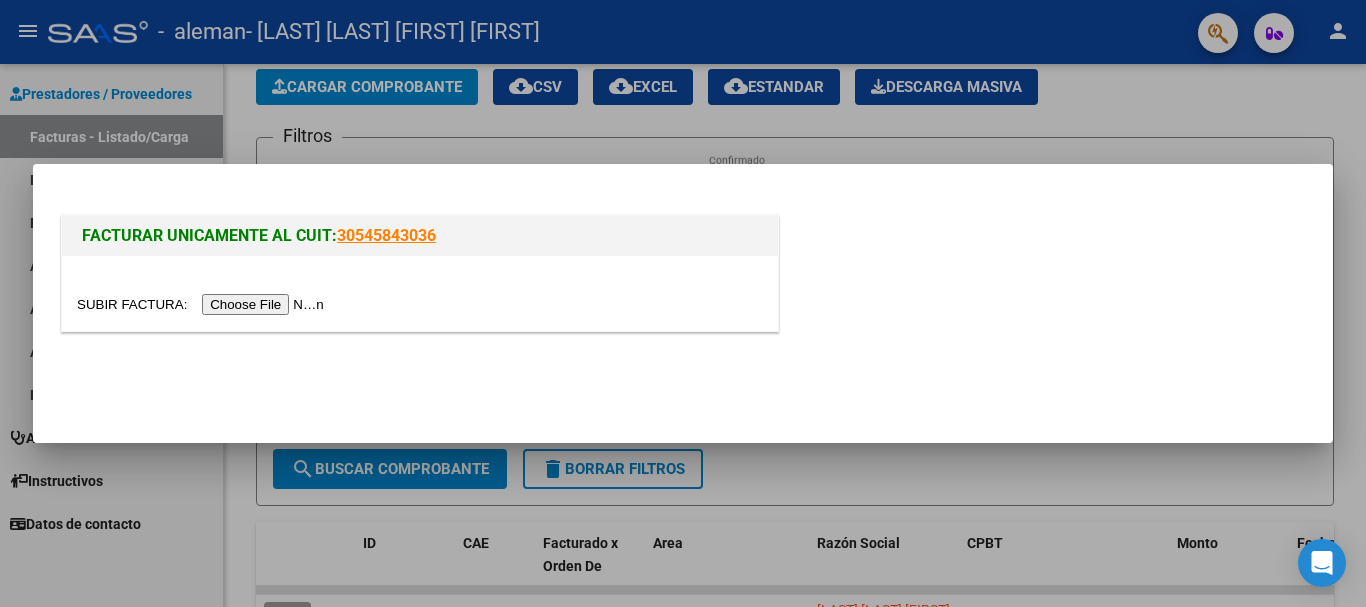 click at bounding box center [203, 304] 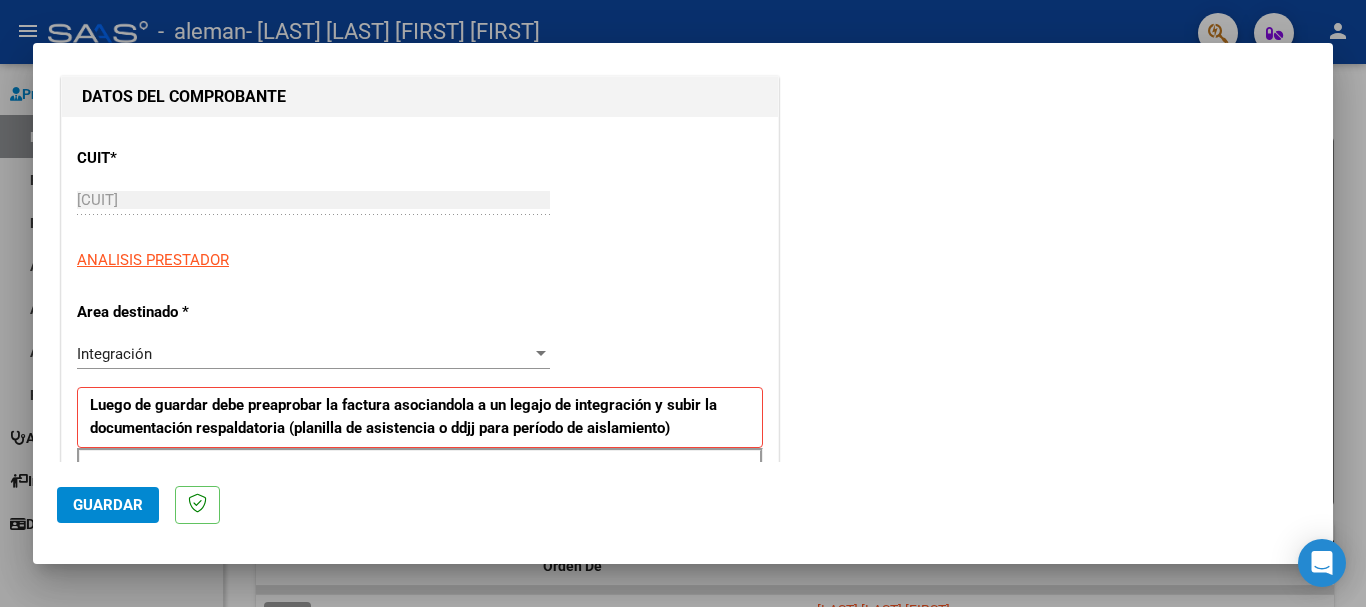 scroll, scrollTop: 500, scrollLeft: 0, axis: vertical 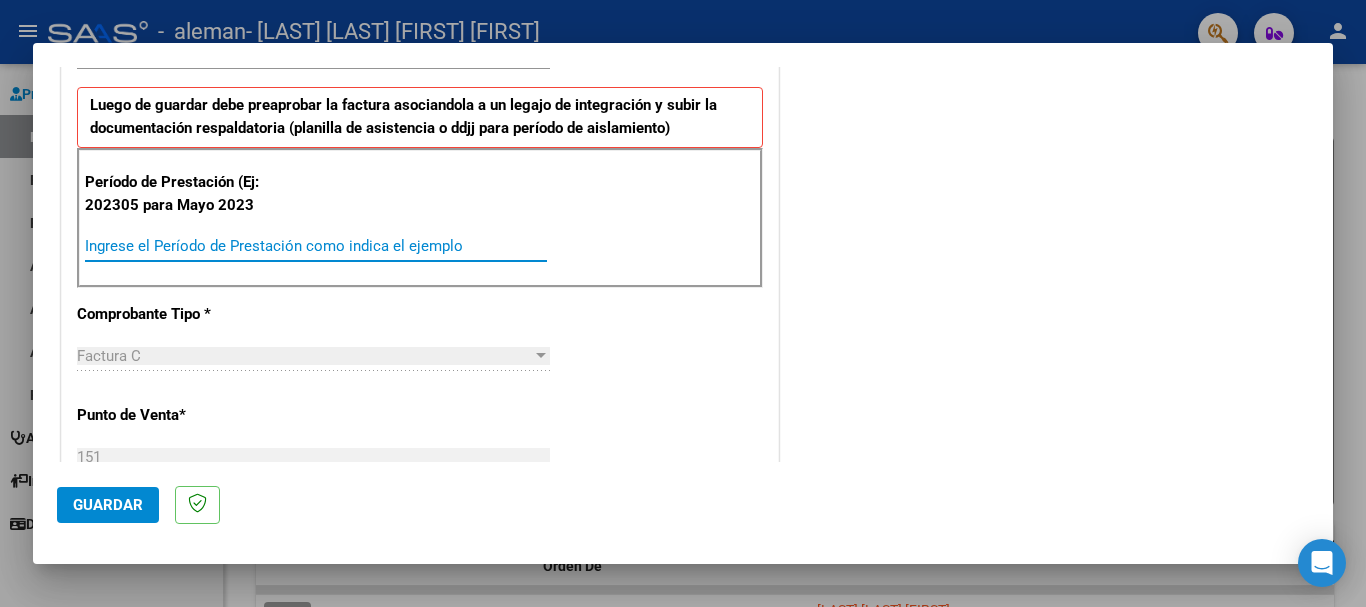 click on "Ingrese el Período de Prestación como indica el ejemplo" at bounding box center (316, 246) 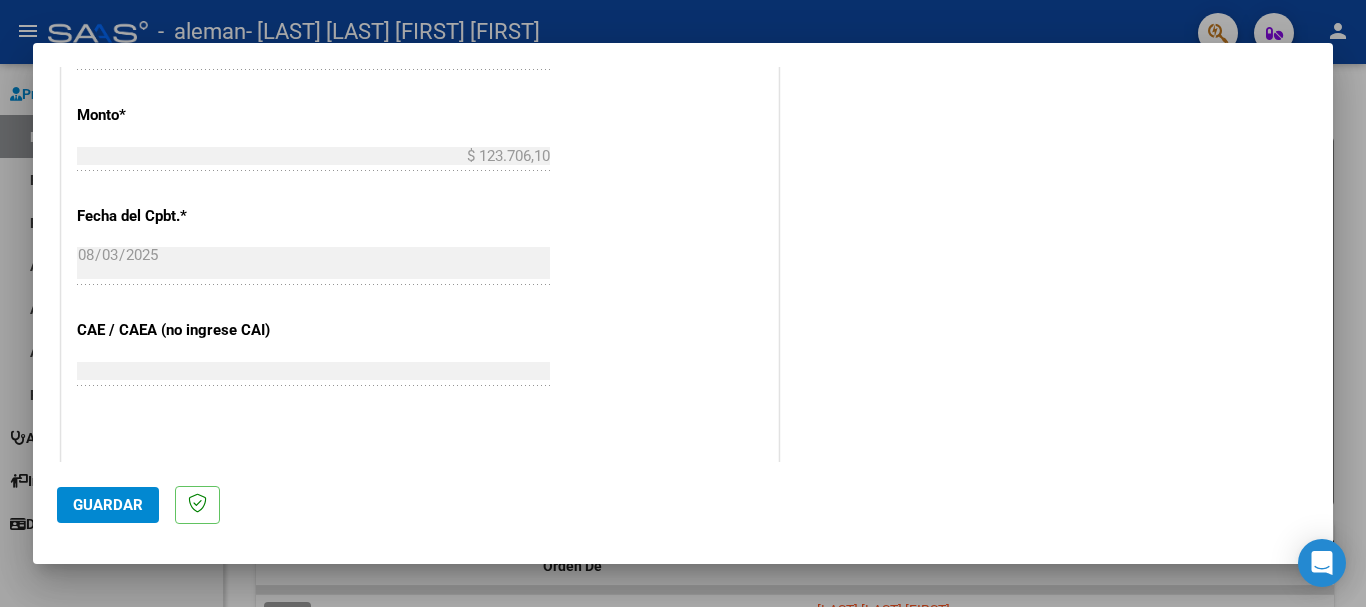 scroll, scrollTop: 1100, scrollLeft: 0, axis: vertical 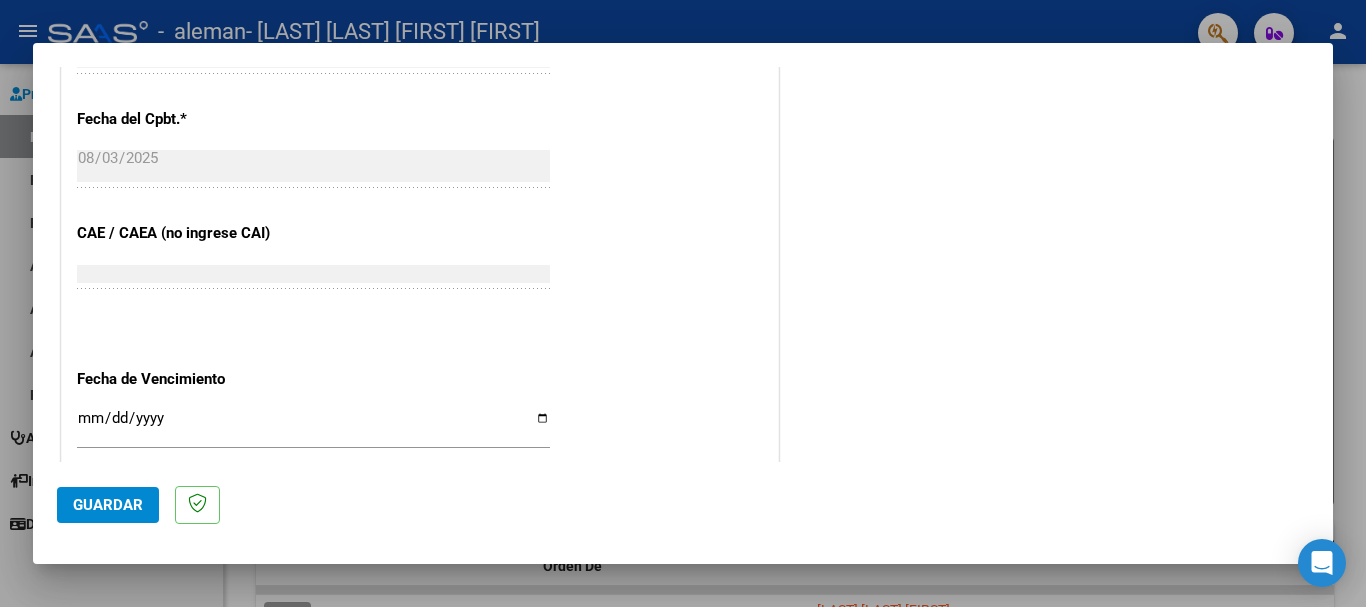 type on "202507" 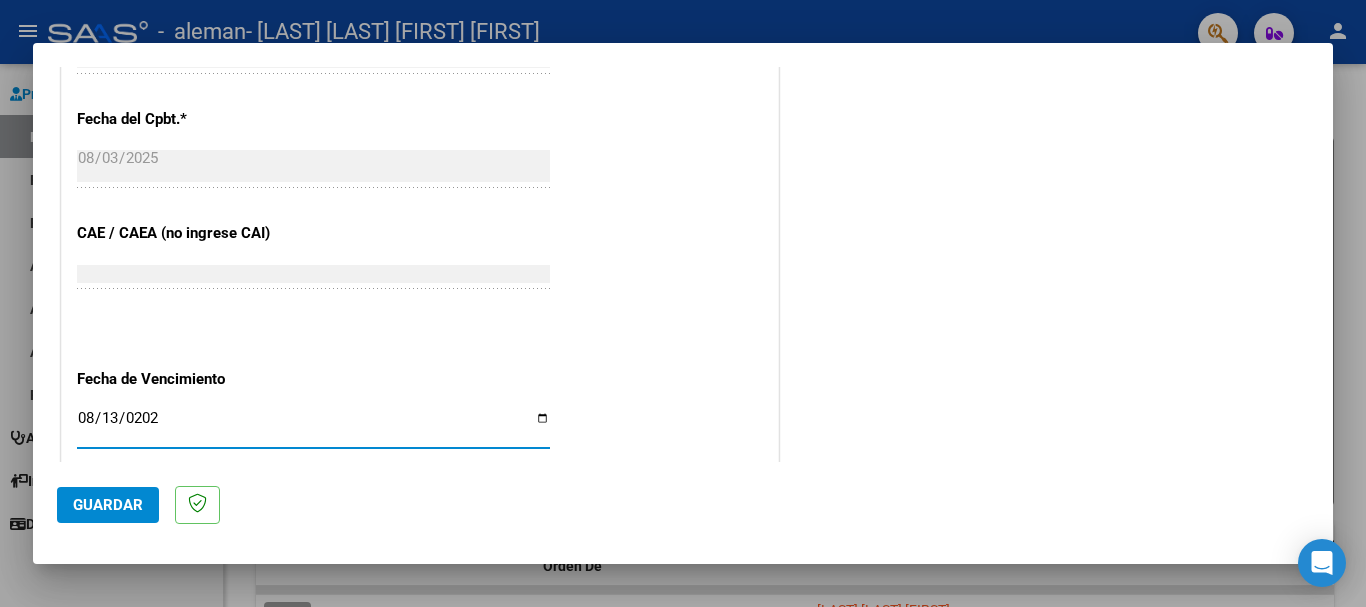 type on "2025-08-13" 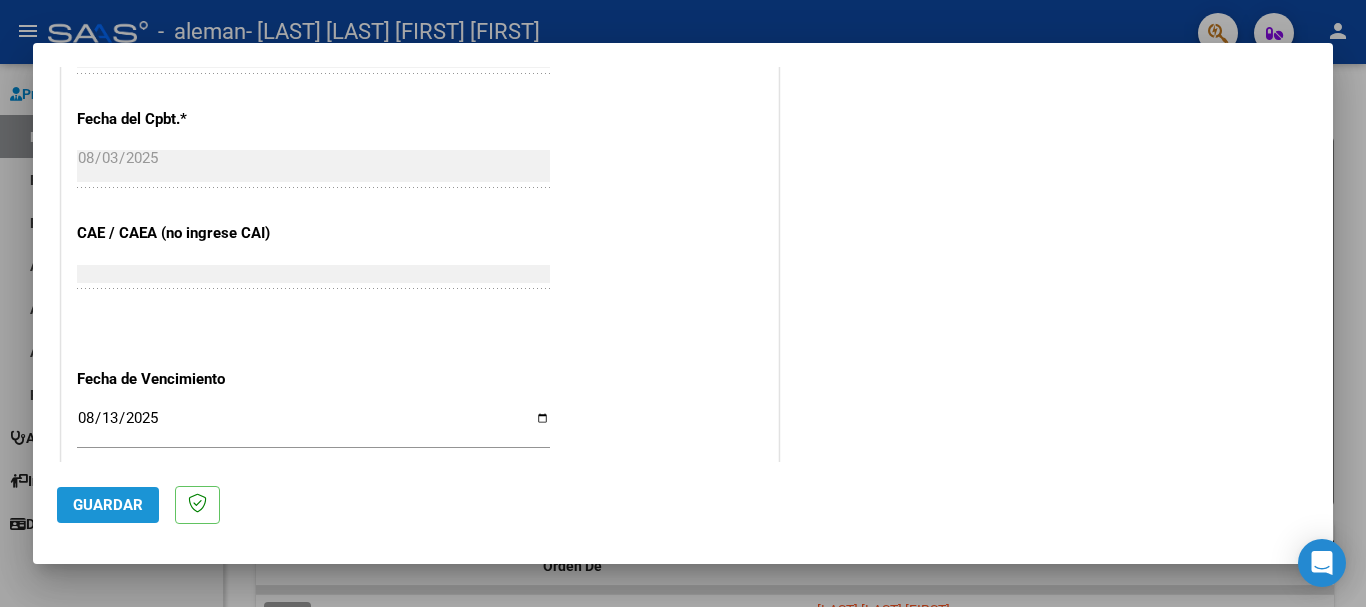 click on "Guardar" 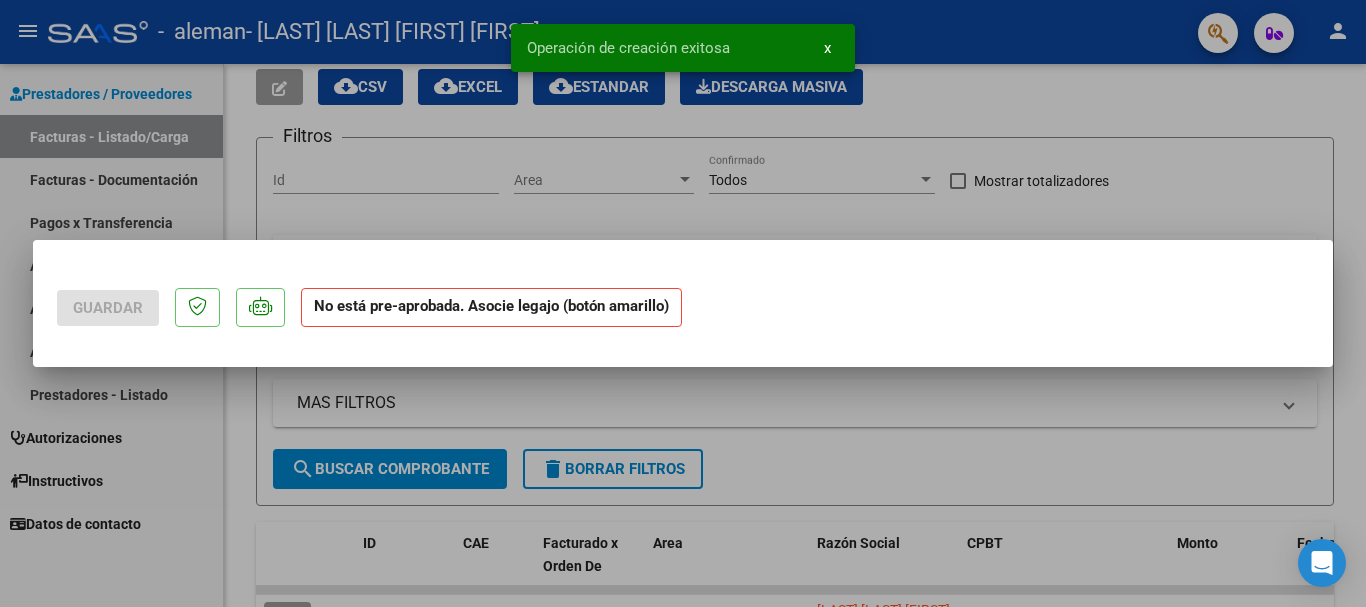 scroll, scrollTop: 0, scrollLeft: 0, axis: both 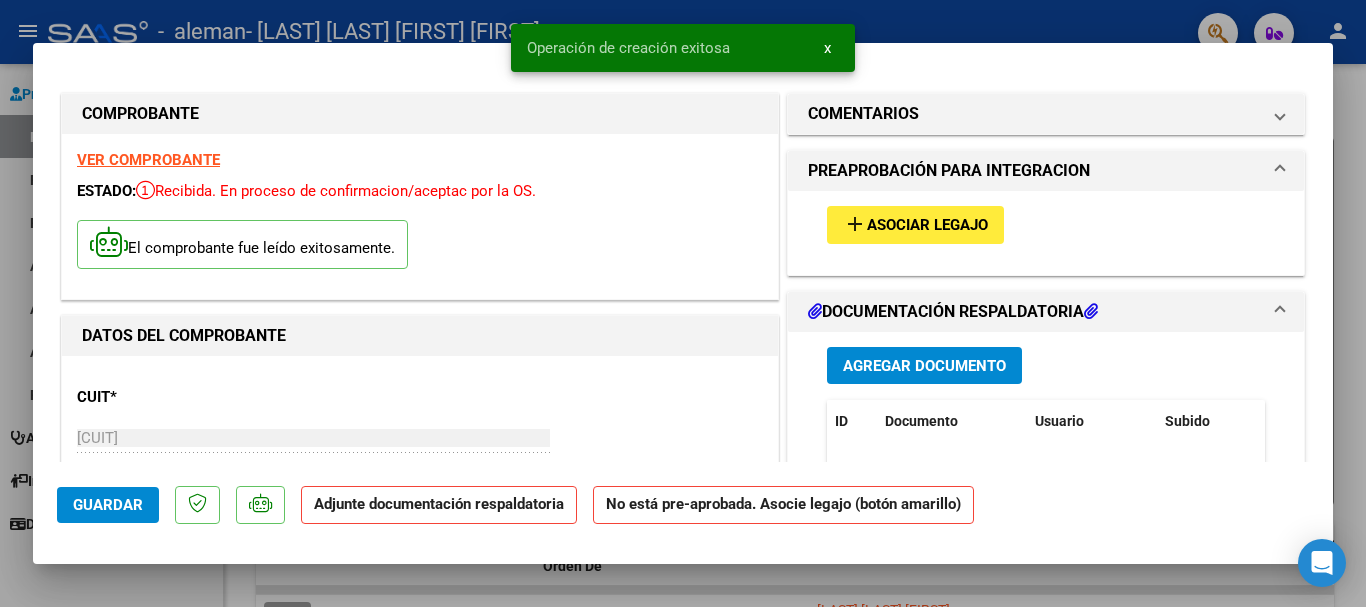 click on "Asociar Legajo" at bounding box center [927, 226] 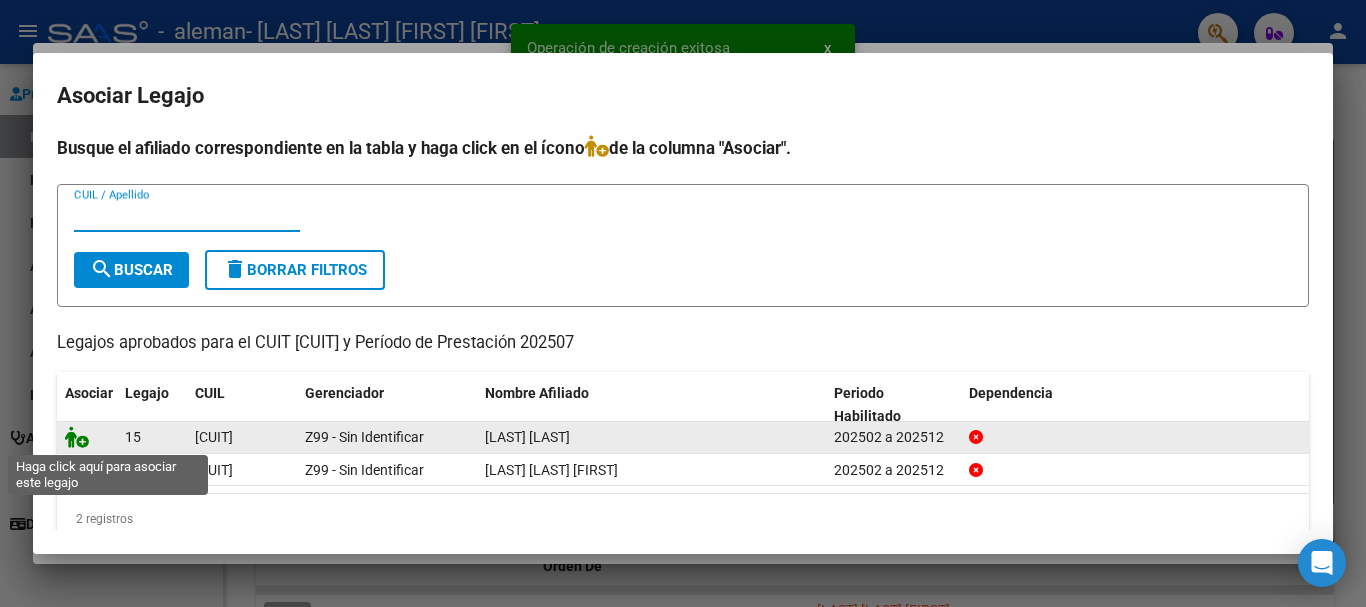 click 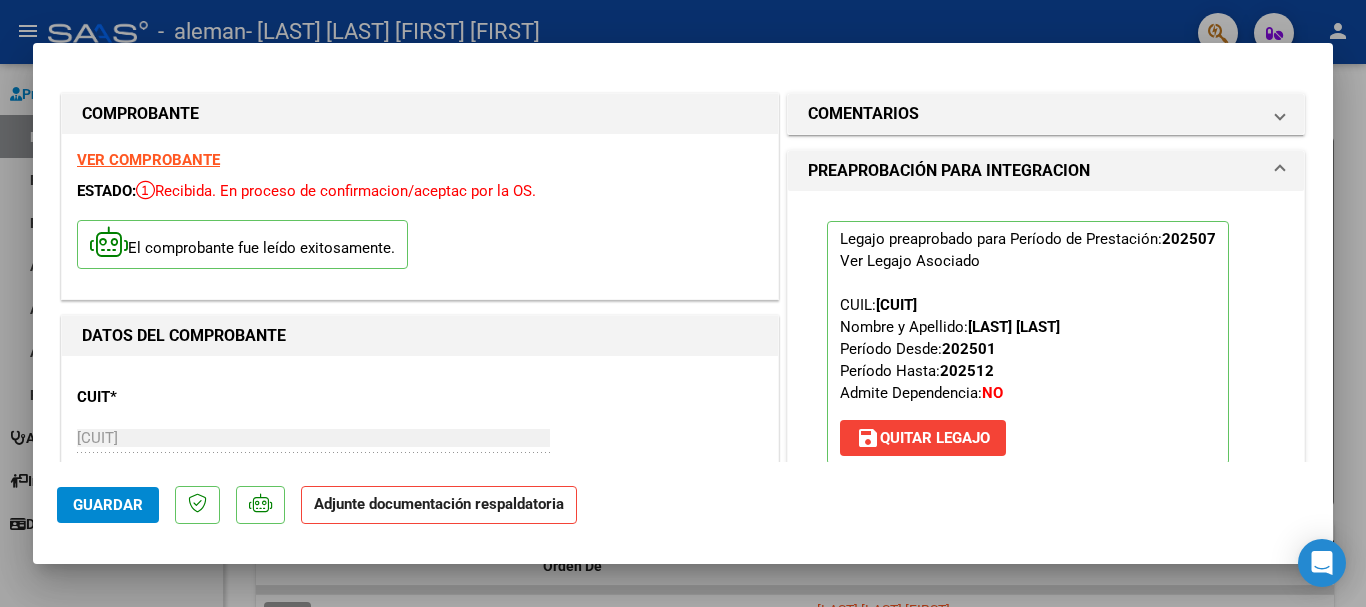 scroll, scrollTop: 200, scrollLeft: 0, axis: vertical 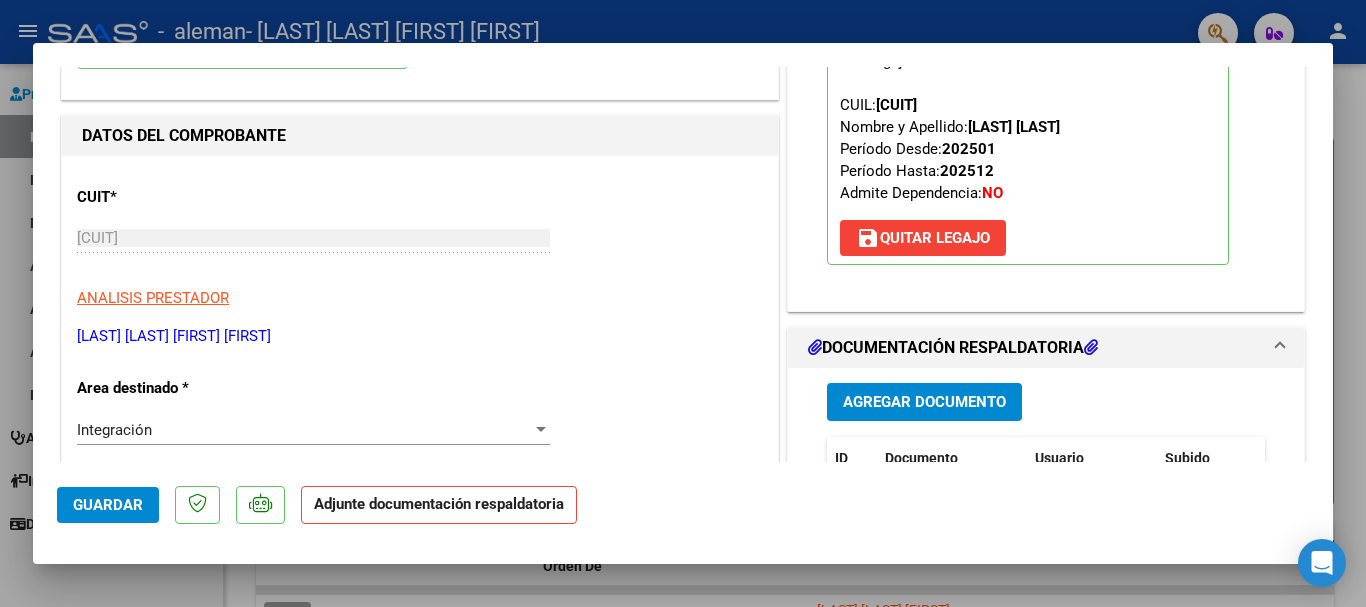 click on "Agregar Documento" at bounding box center (924, 403) 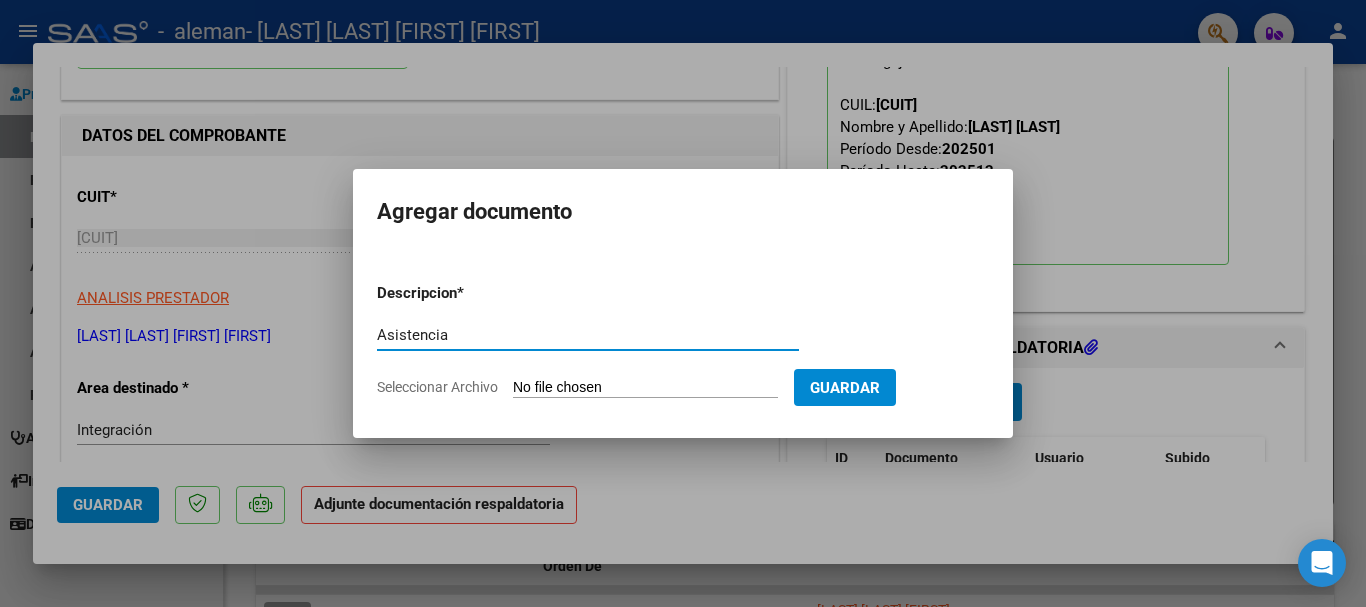 type on "Asistencia" 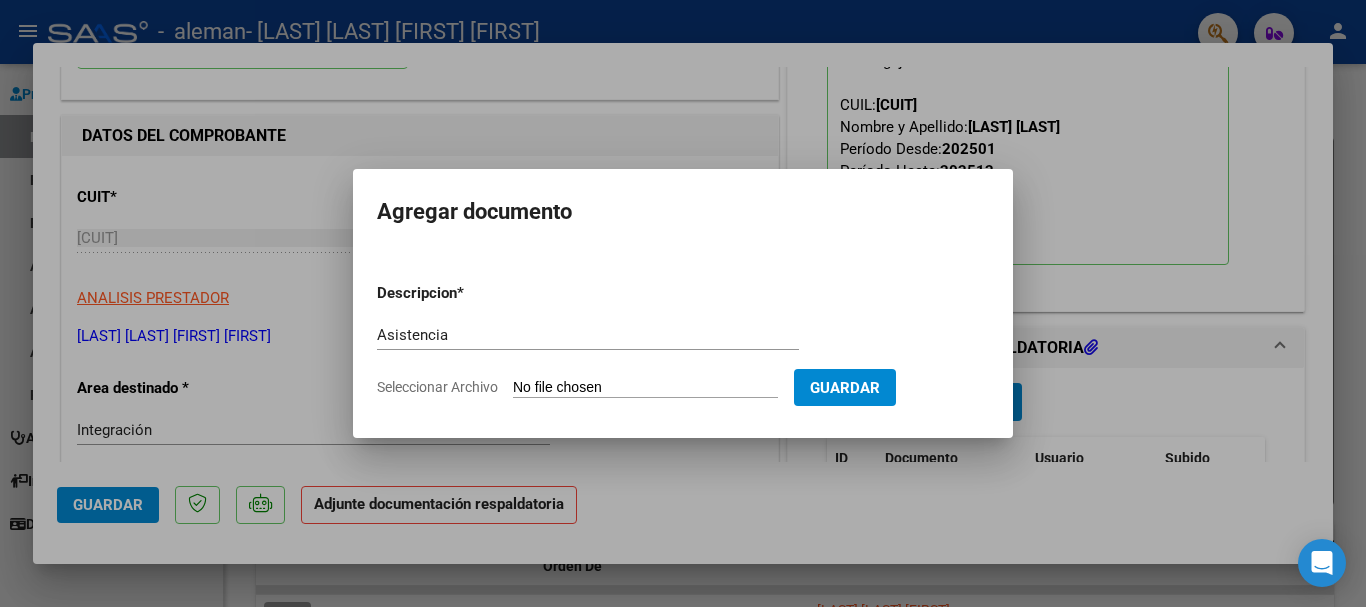 type on "C:\fakepath\asistencia psico [LAST] [LAST].pdf" 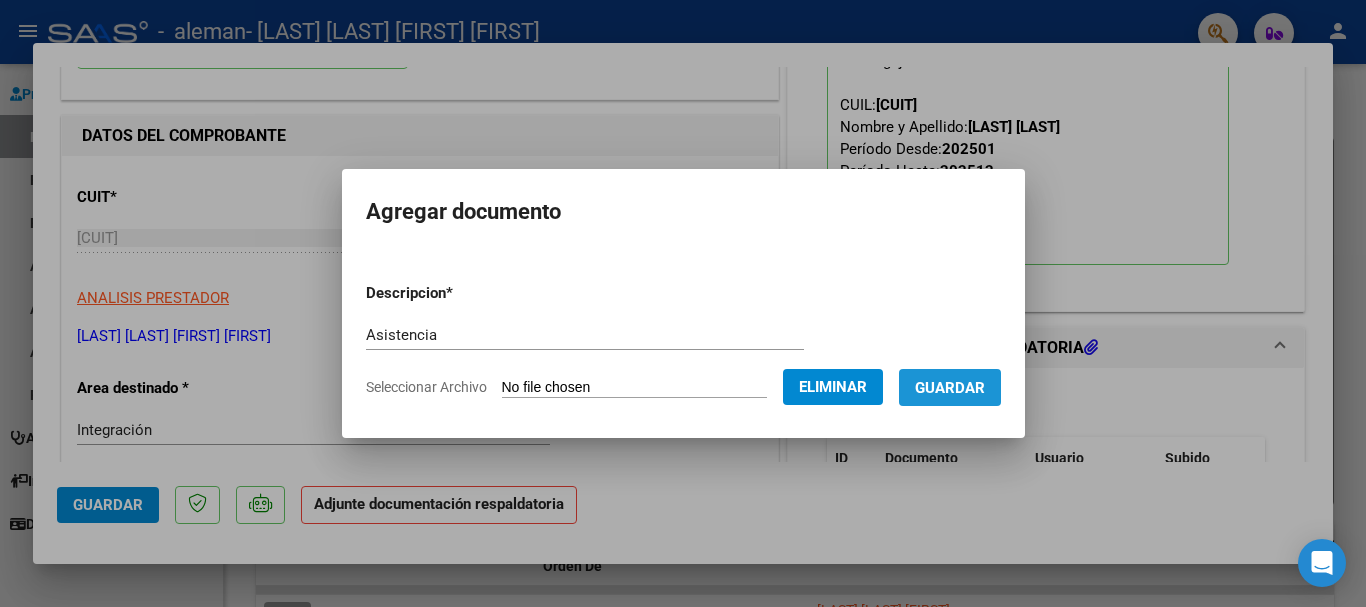 click on "Guardar" at bounding box center (950, 388) 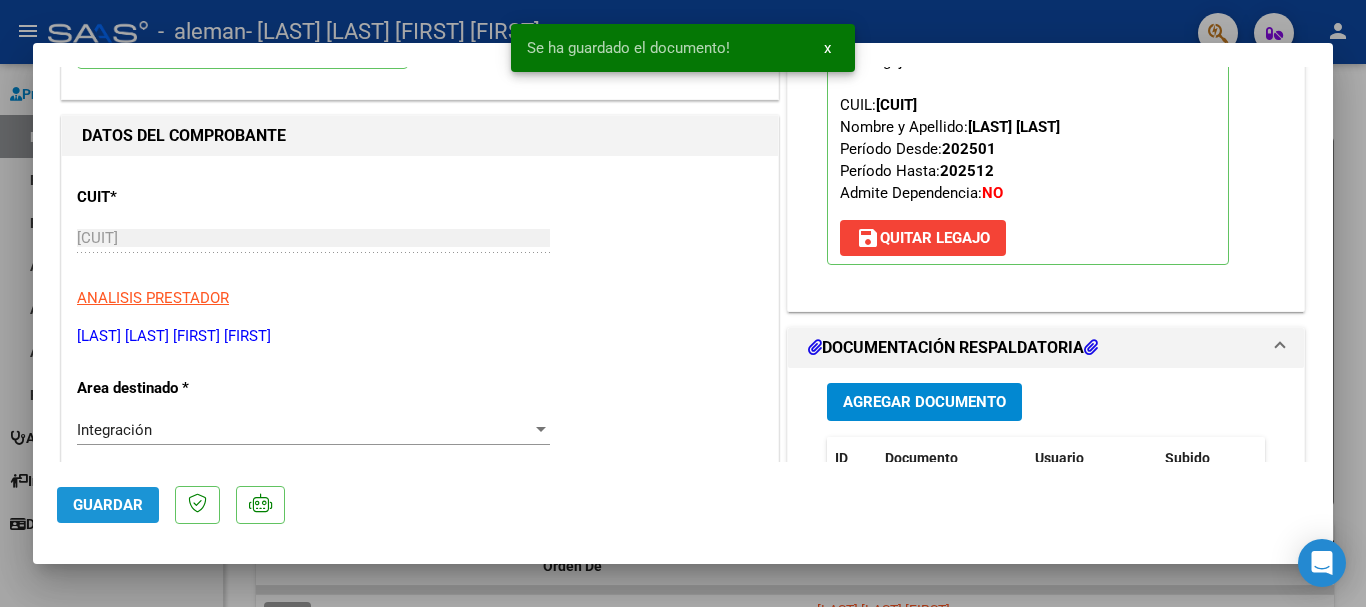 click on "Guardar" 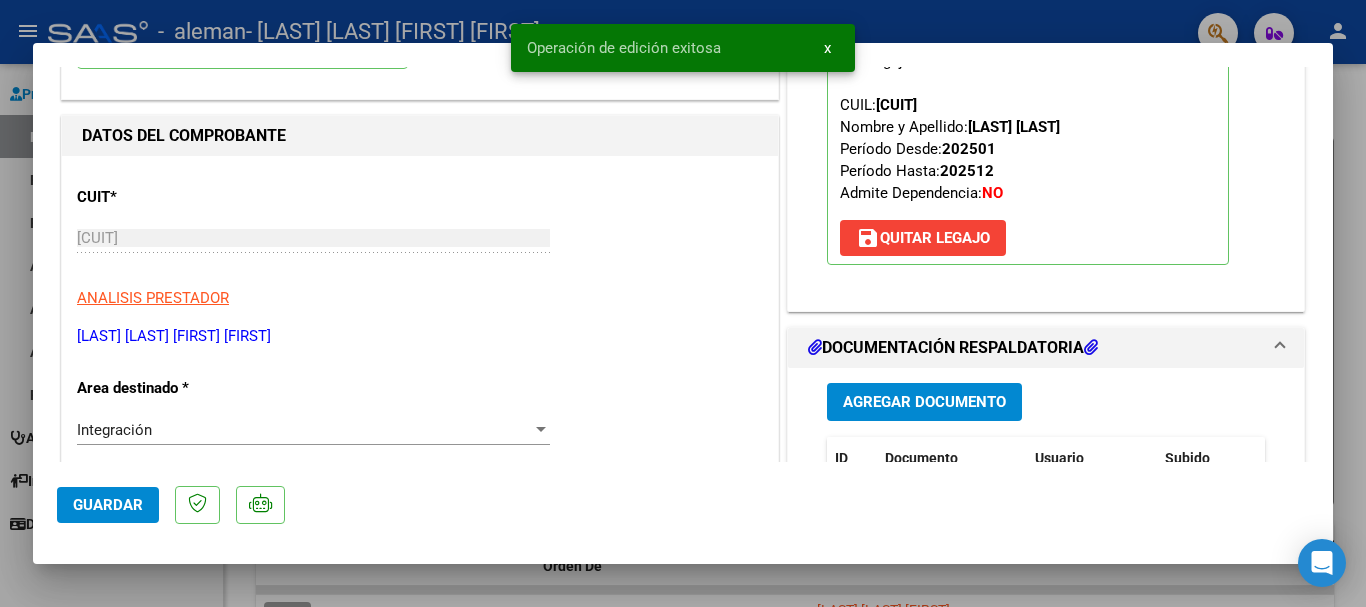 click at bounding box center [683, 303] 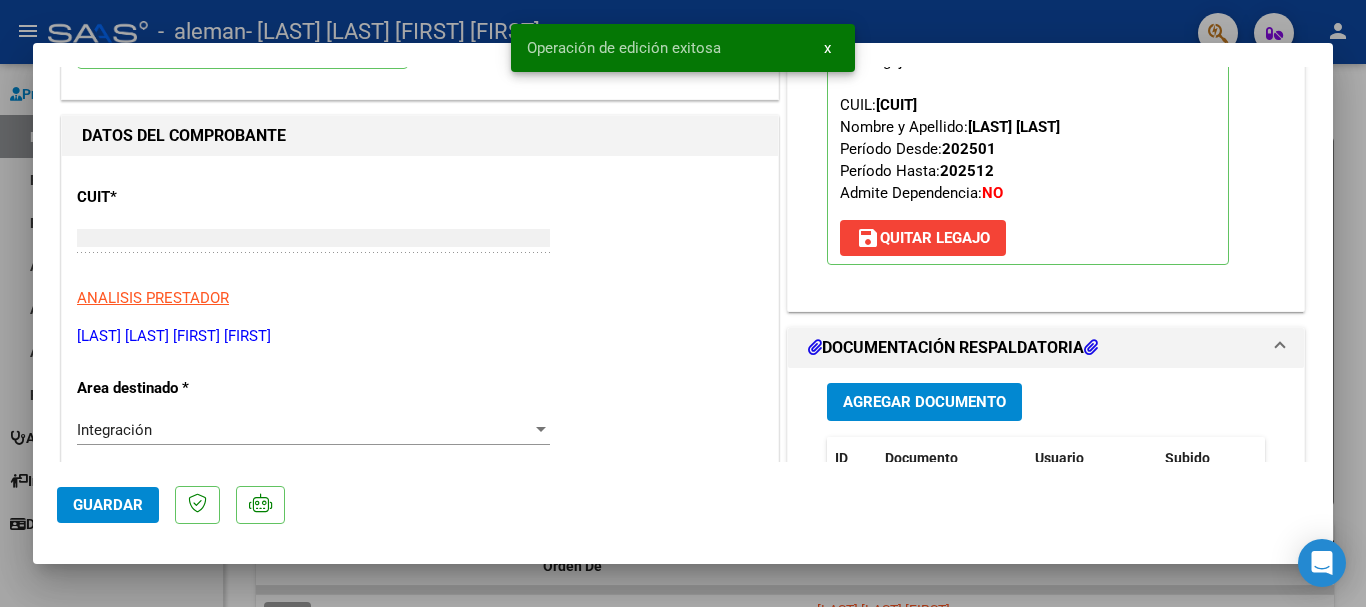 scroll, scrollTop: 212, scrollLeft: 0, axis: vertical 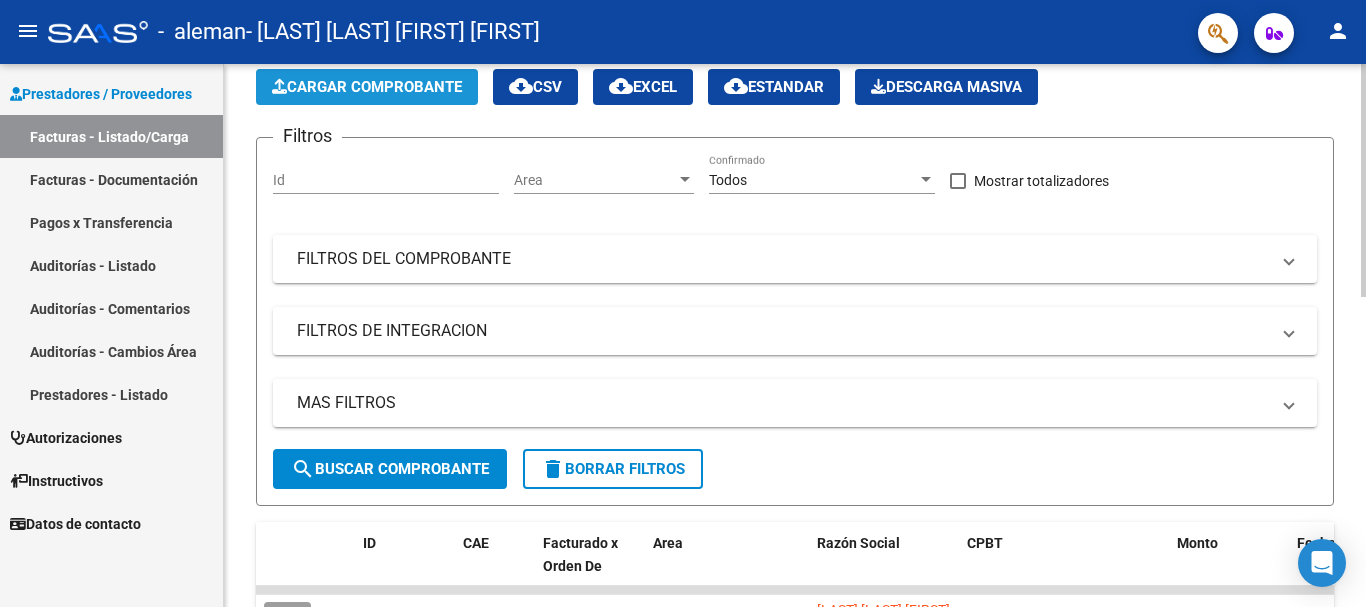 click on "Cargar Comprobante" 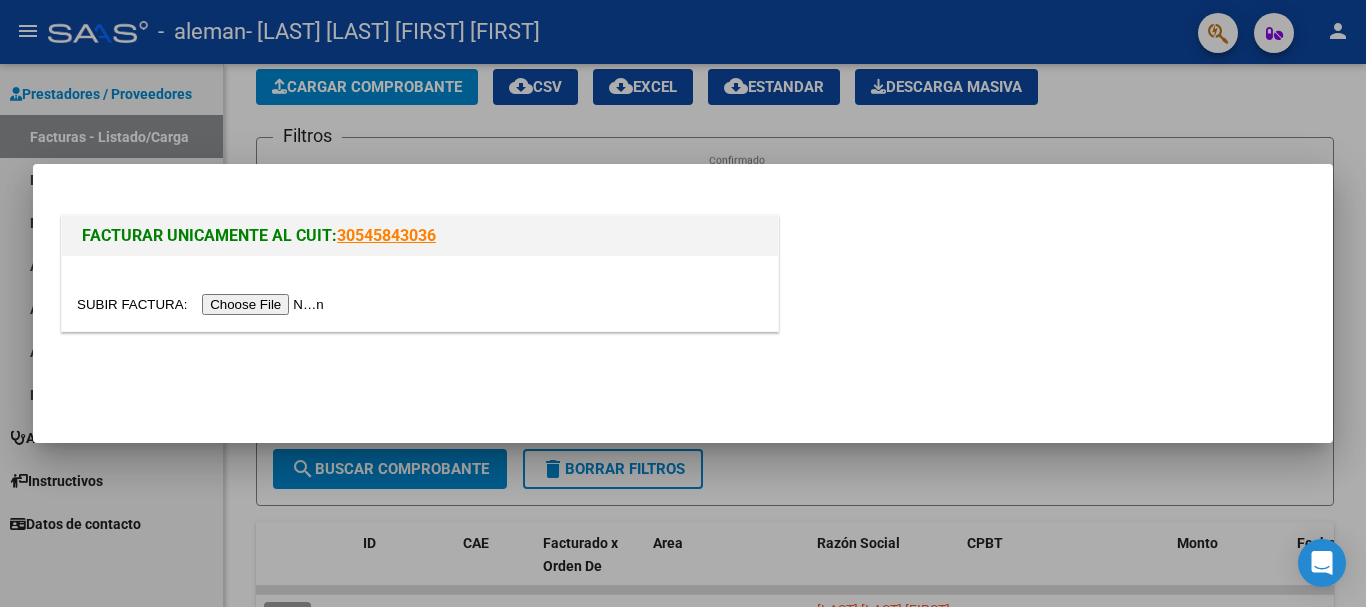 click at bounding box center [203, 304] 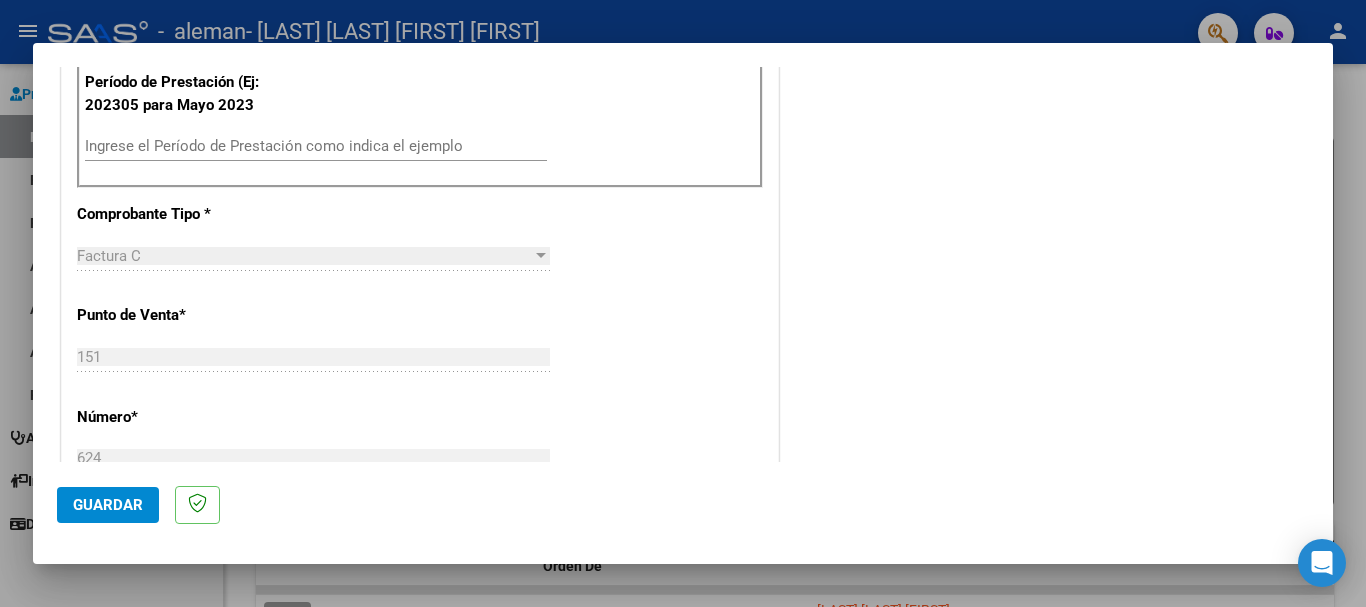 scroll, scrollTop: 500, scrollLeft: 0, axis: vertical 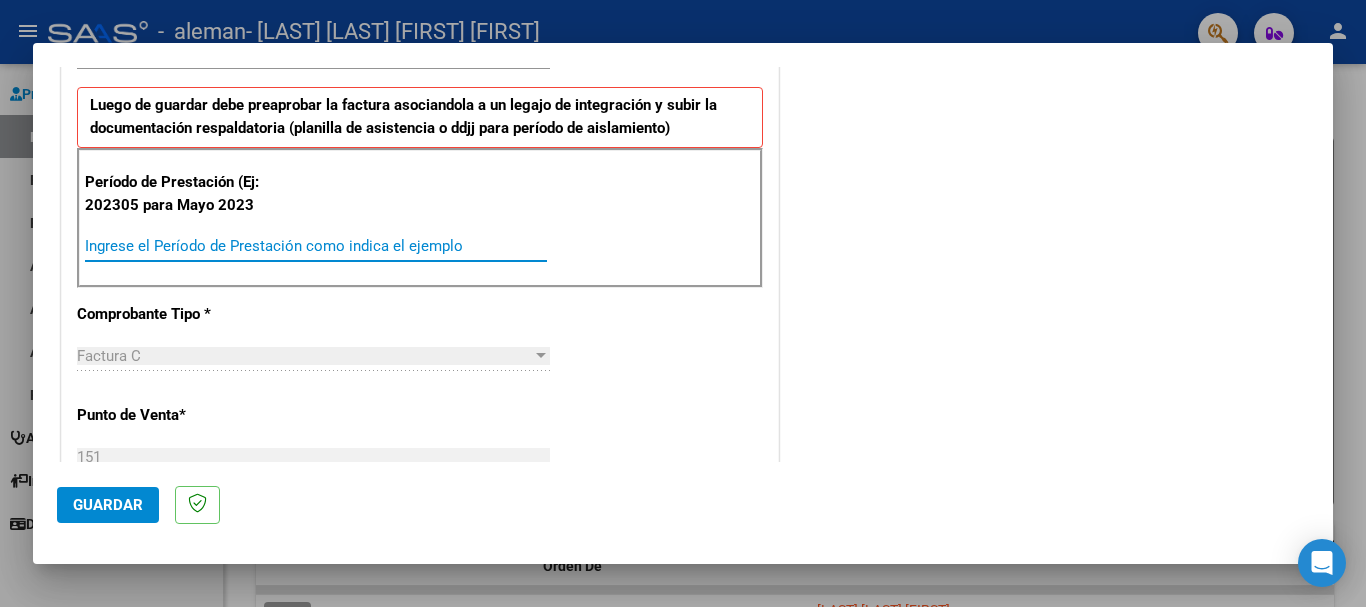 click on "Ingrese el Período de Prestación como indica el ejemplo" at bounding box center [316, 246] 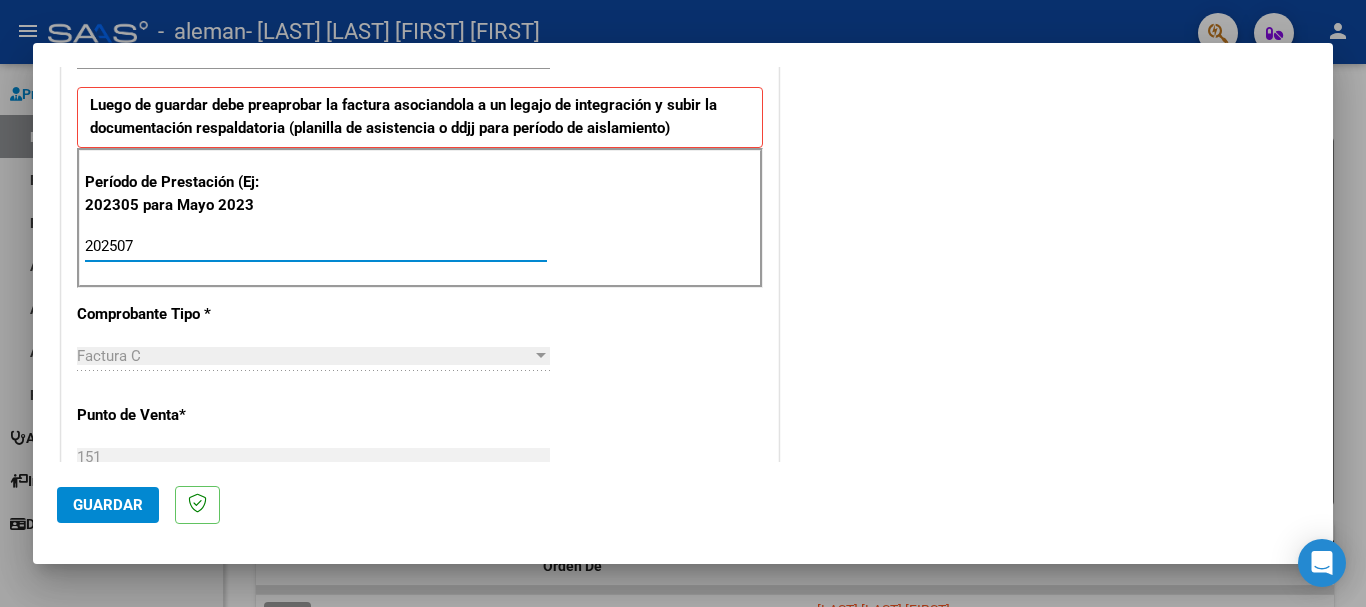 type on "202507" 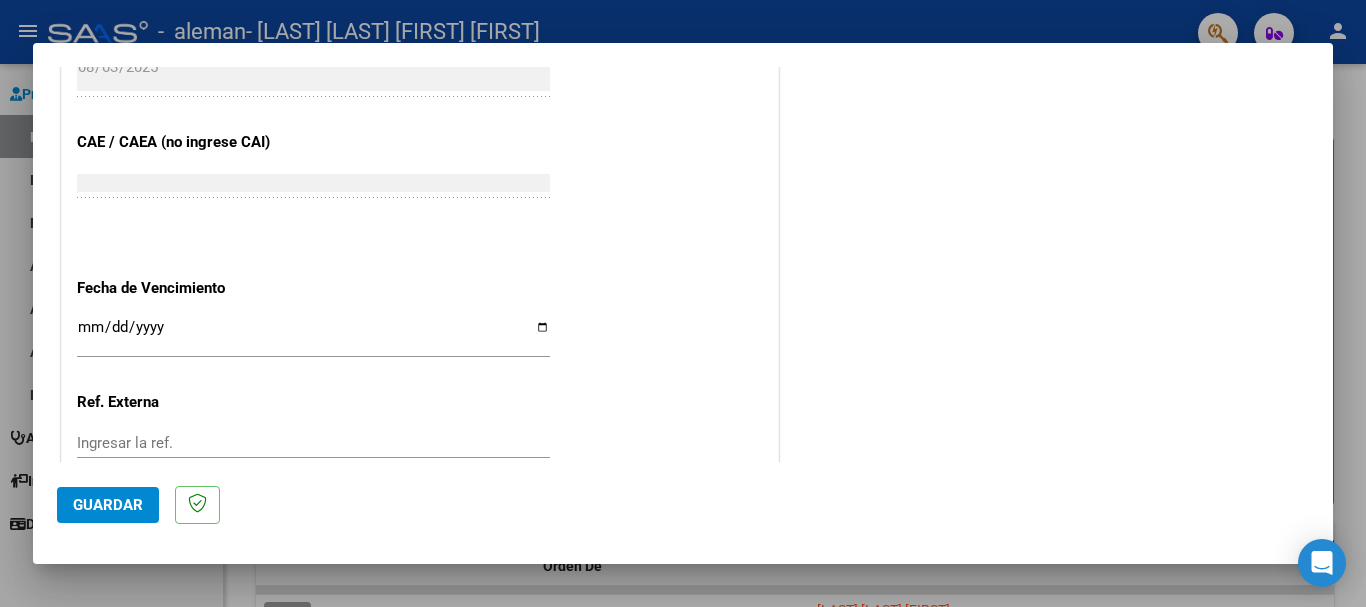 scroll, scrollTop: 1200, scrollLeft: 0, axis: vertical 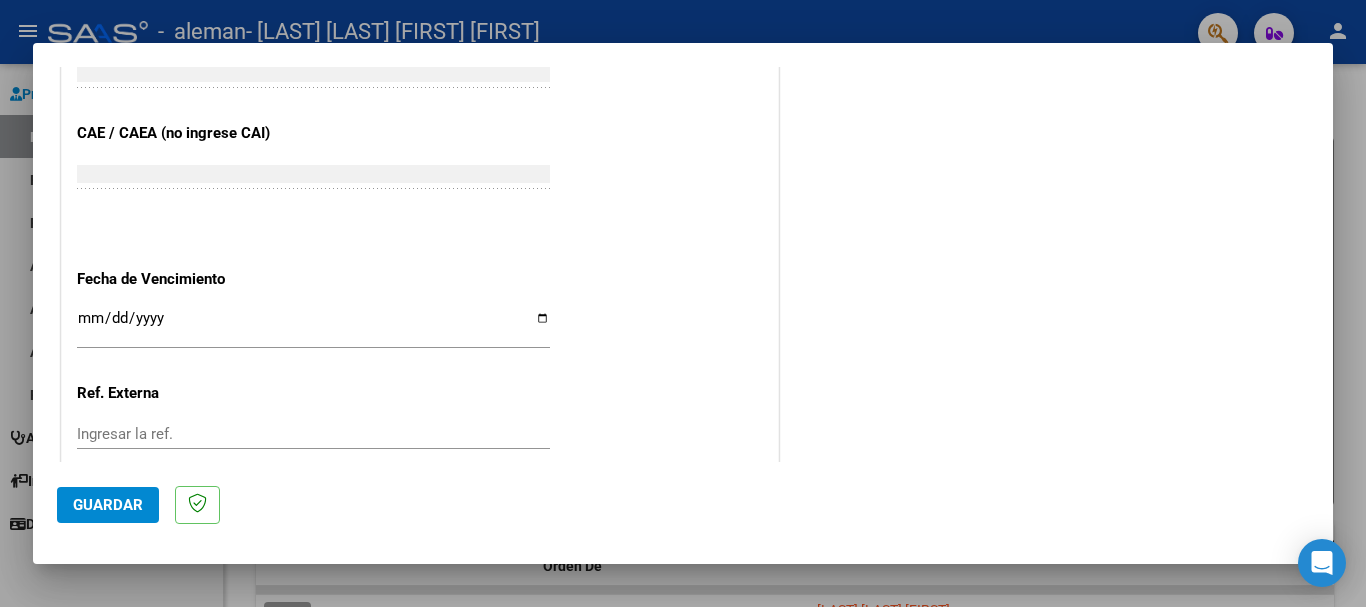 click on "Ingresar la fecha" at bounding box center [313, 326] 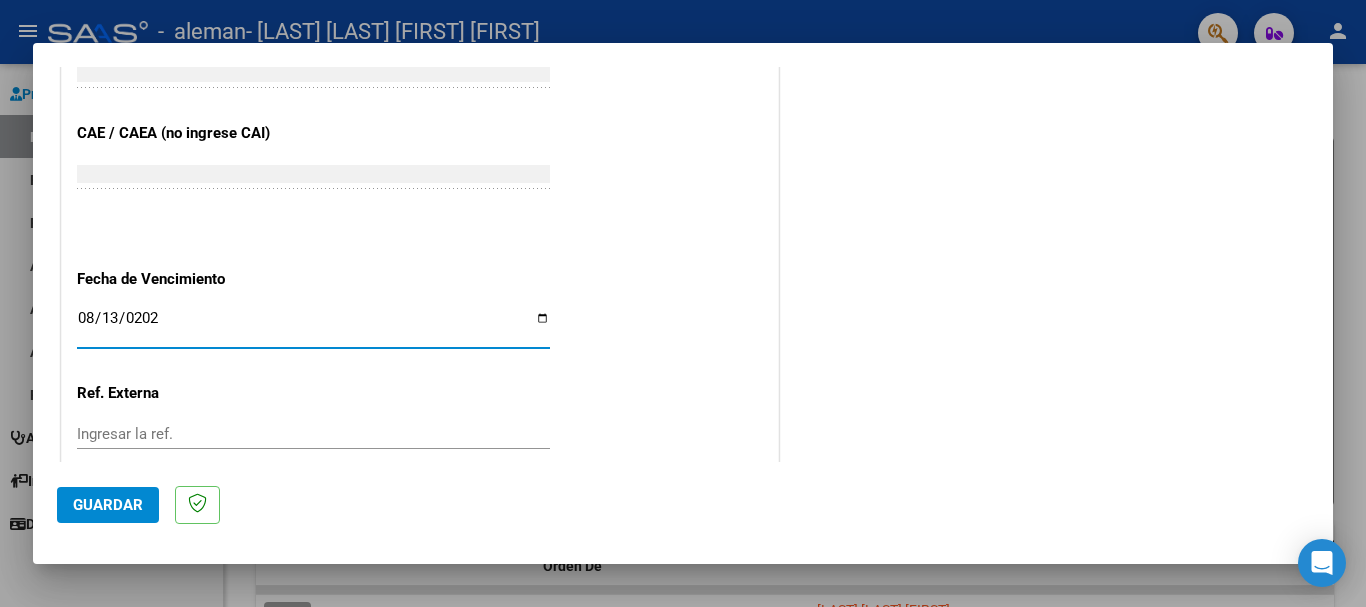 type on "2025-08-13" 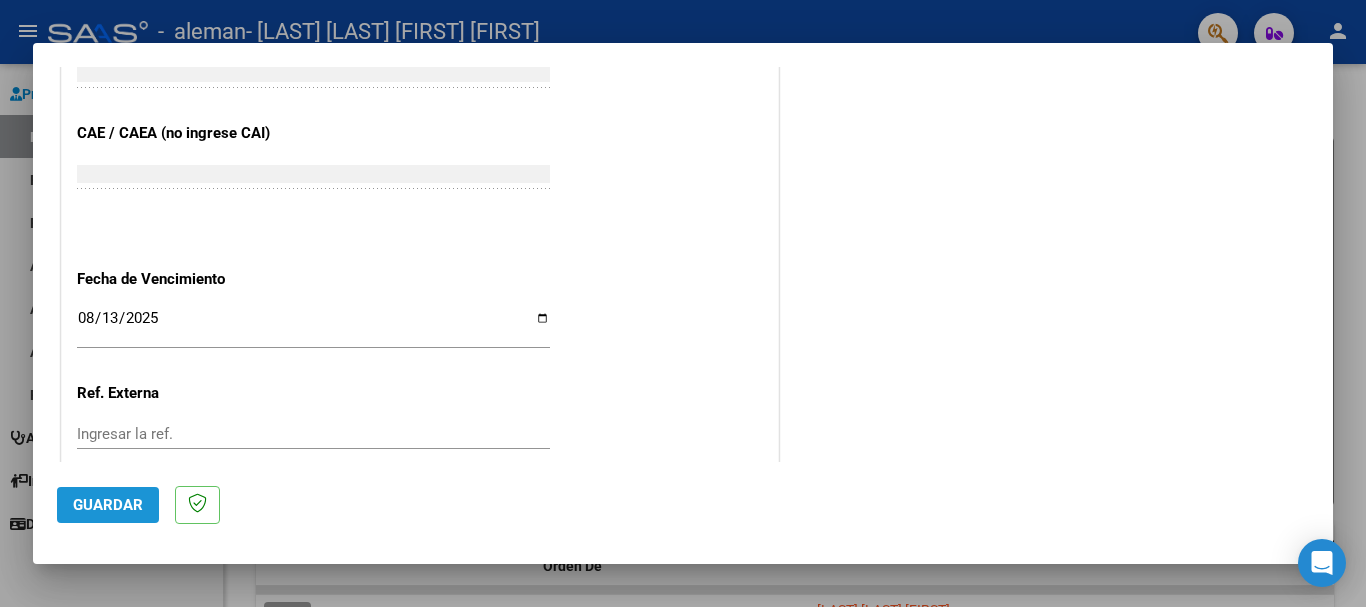 click on "Guardar" 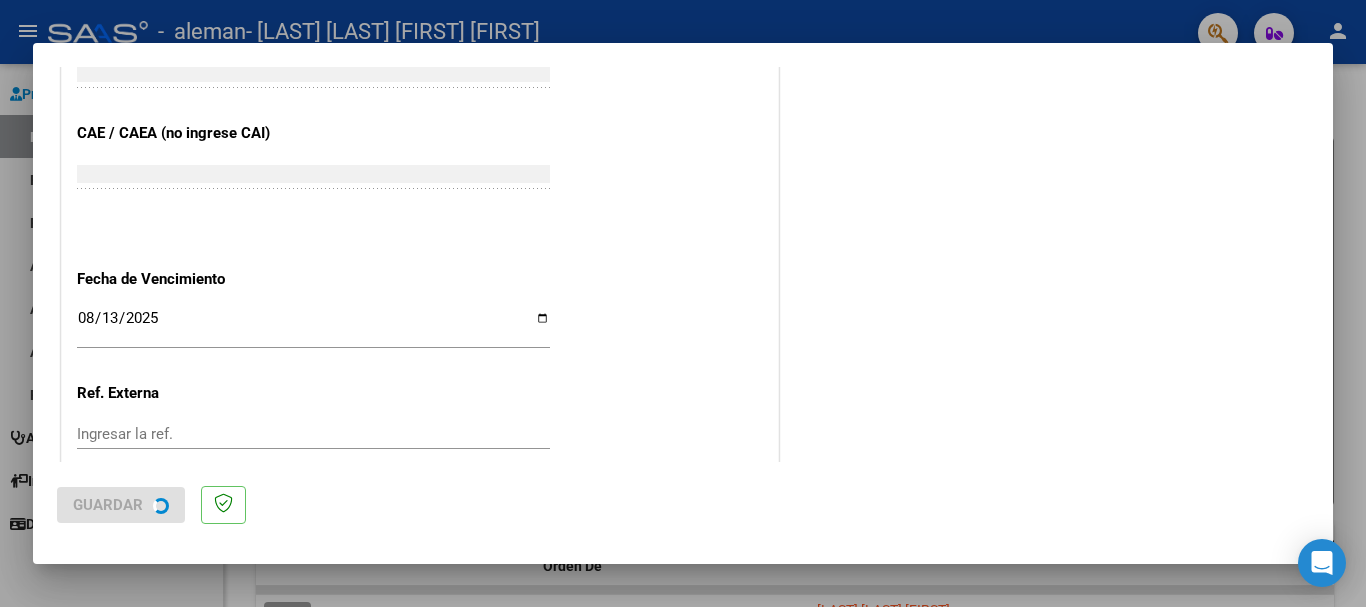 scroll, scrollTop: 0, scrollLeft: 0, axis: both 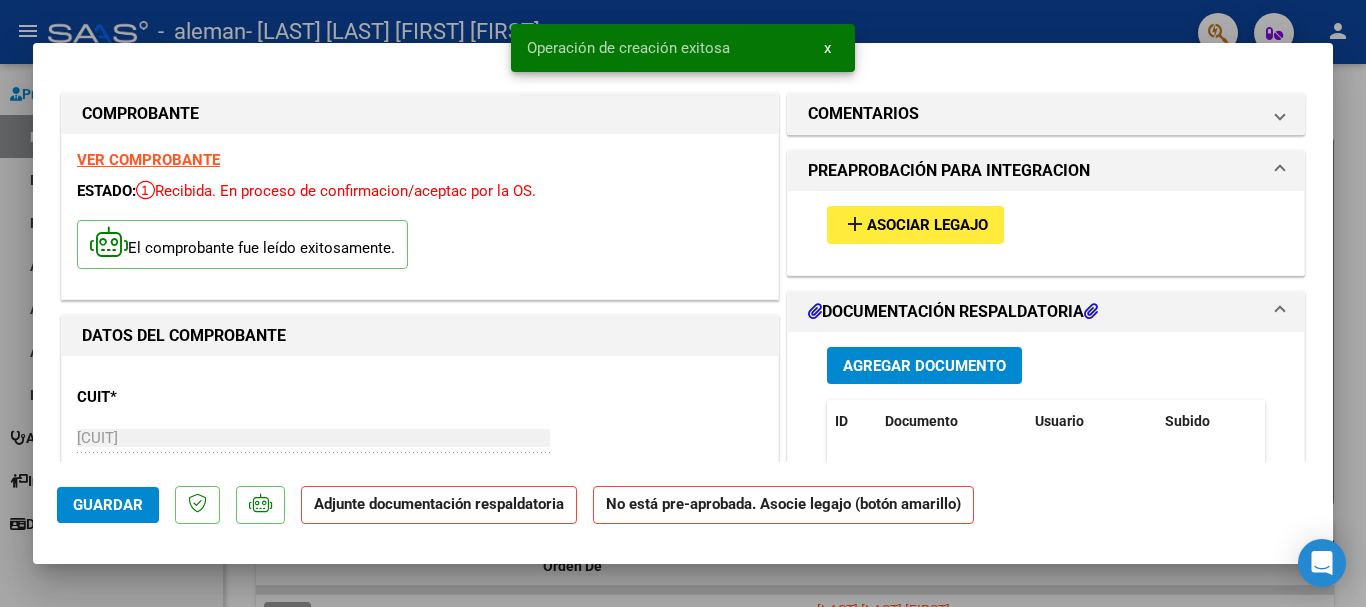 click on "Asociar Legajo" at bounding box center (927, 226) 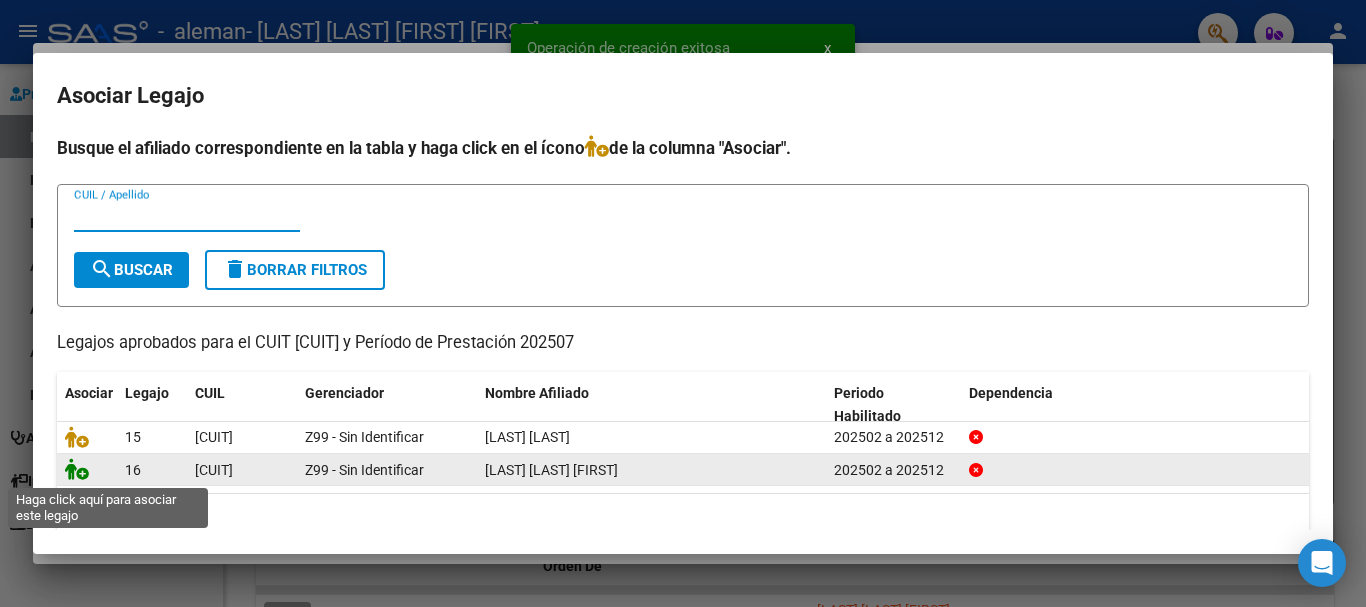 click 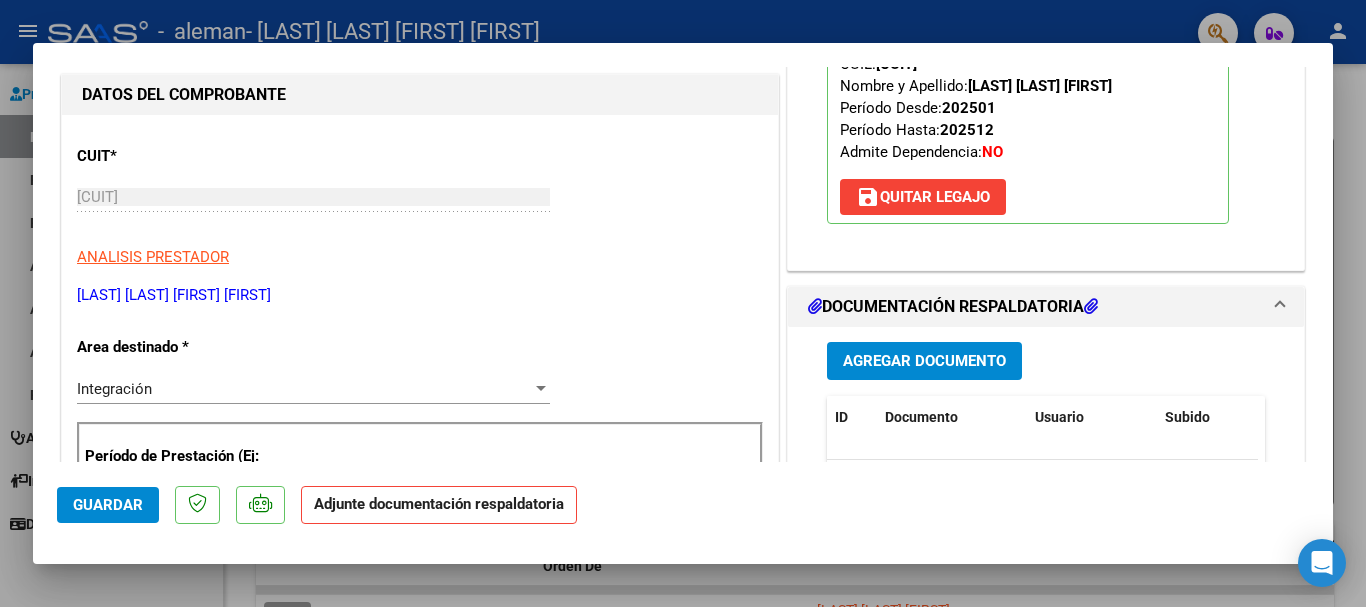 scroll, scrollTop: 300, scrollLeft: 0, axis: vertical 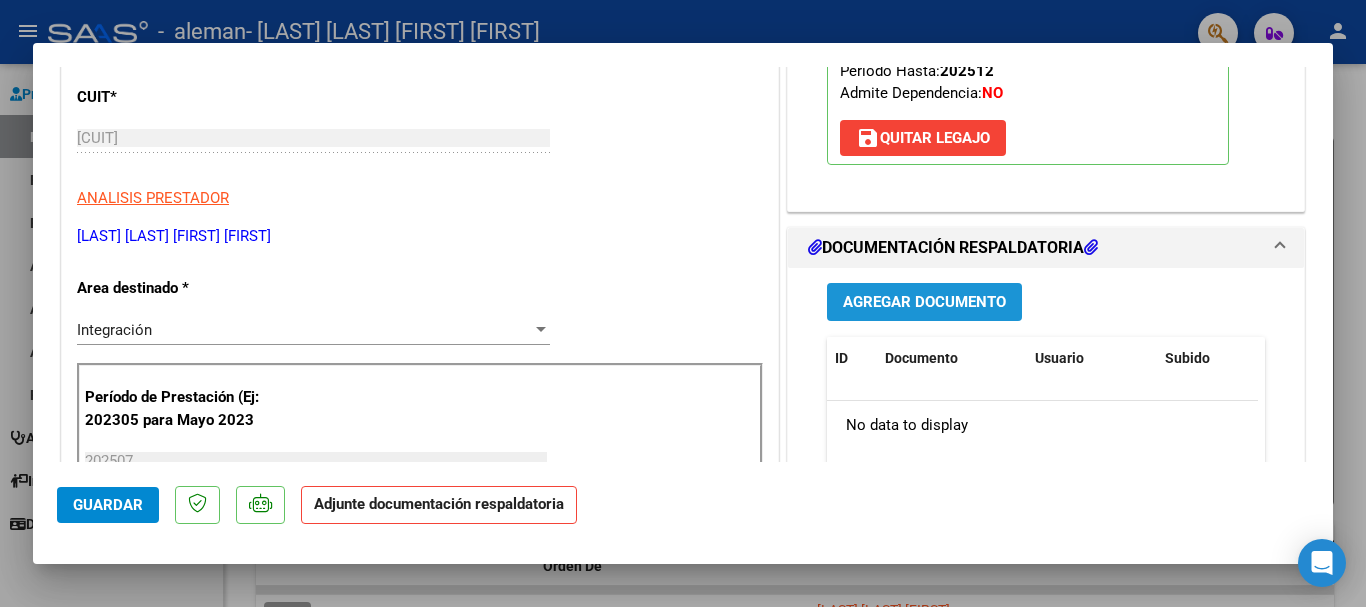 click on "Agregar Documento" at bounding box center [924, 303] 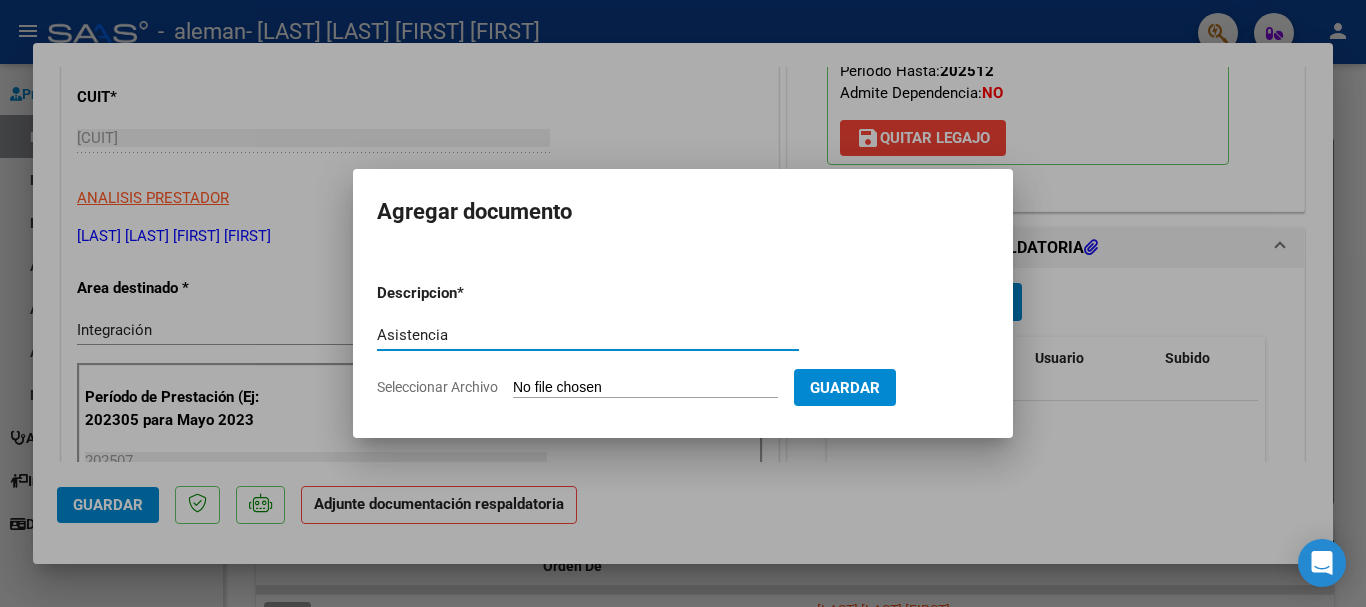 type on "Asistencia" 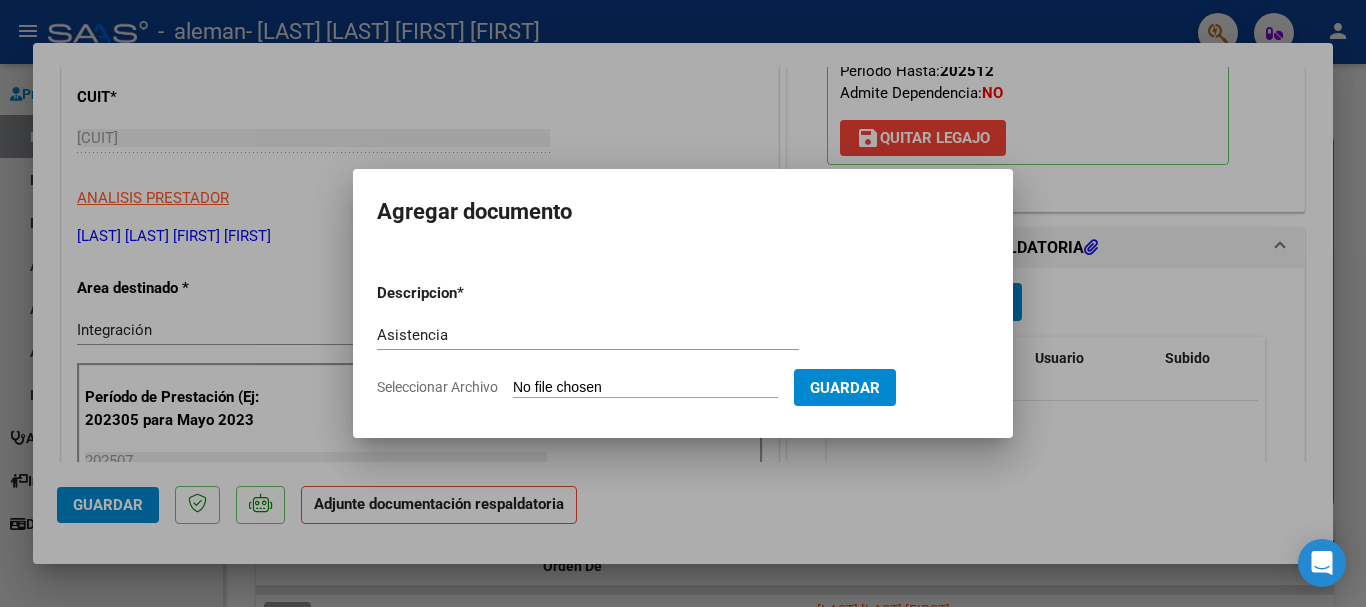type on "C:\fakepath\asistencia psico.pdf" 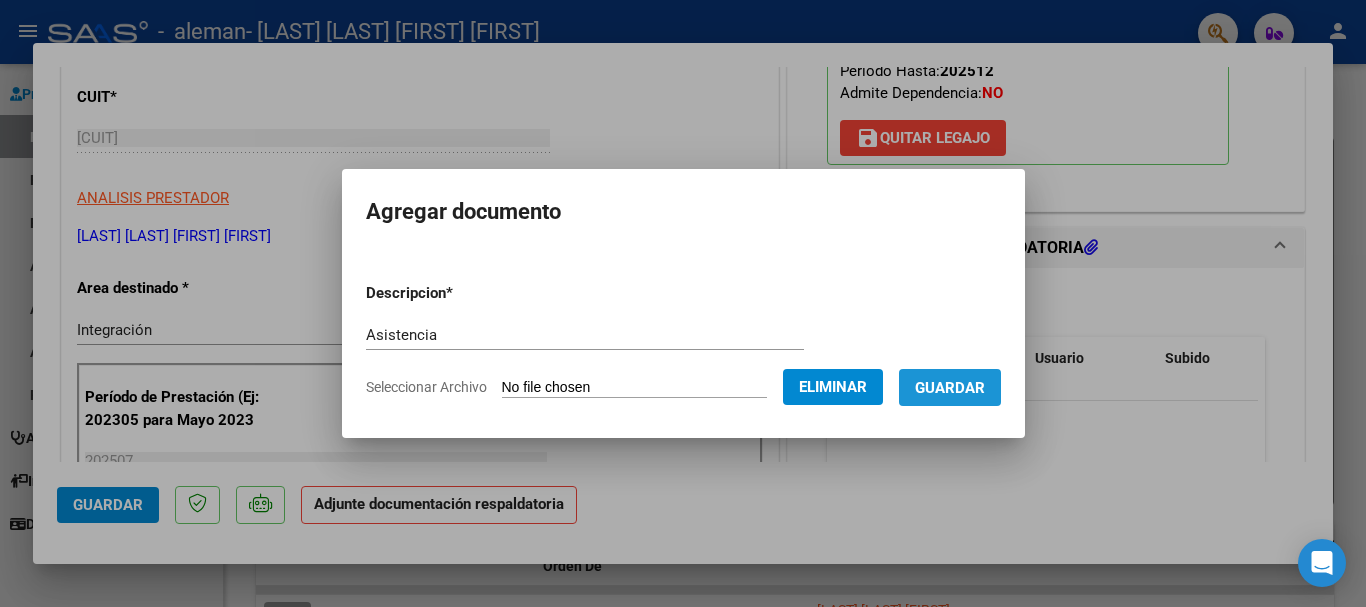 click on "Guardar" at bounding box center (950, 388) 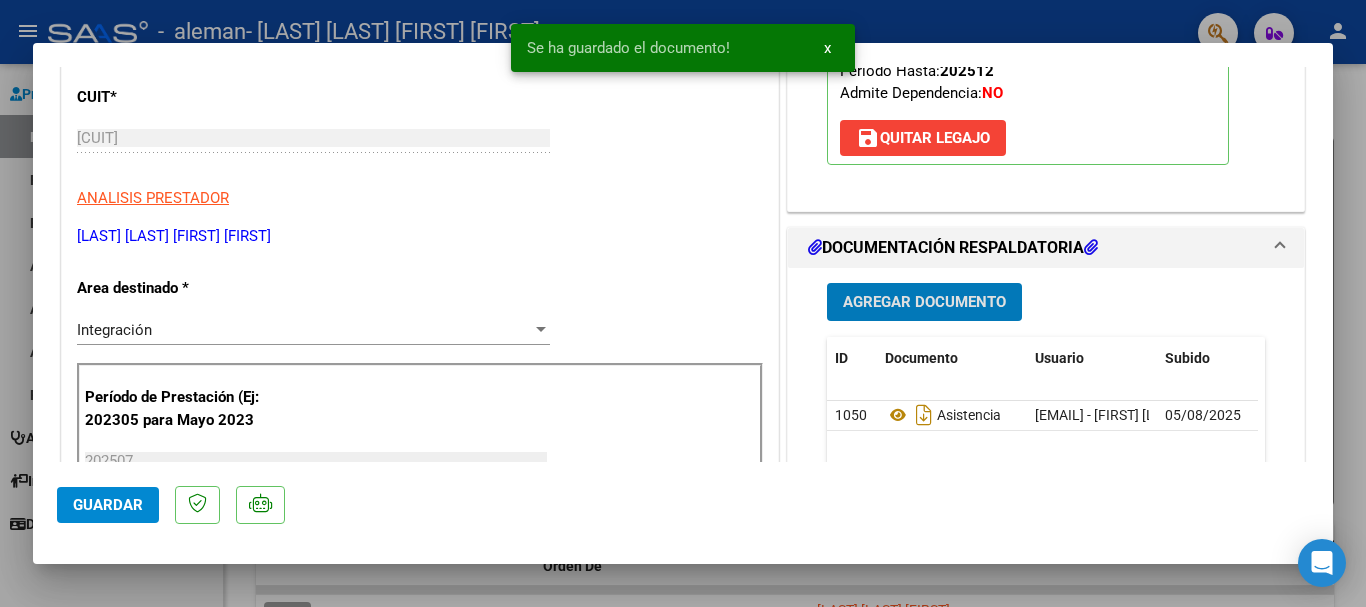 click on "Guardar" 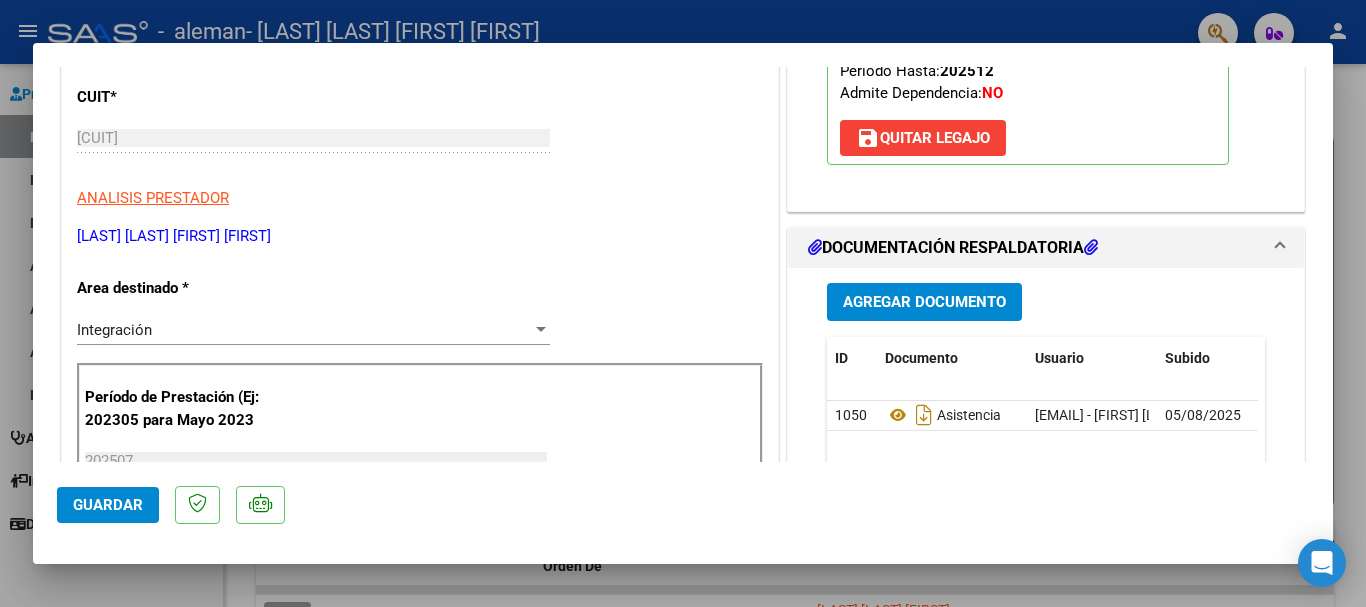 click at bounding box center (683, 303) 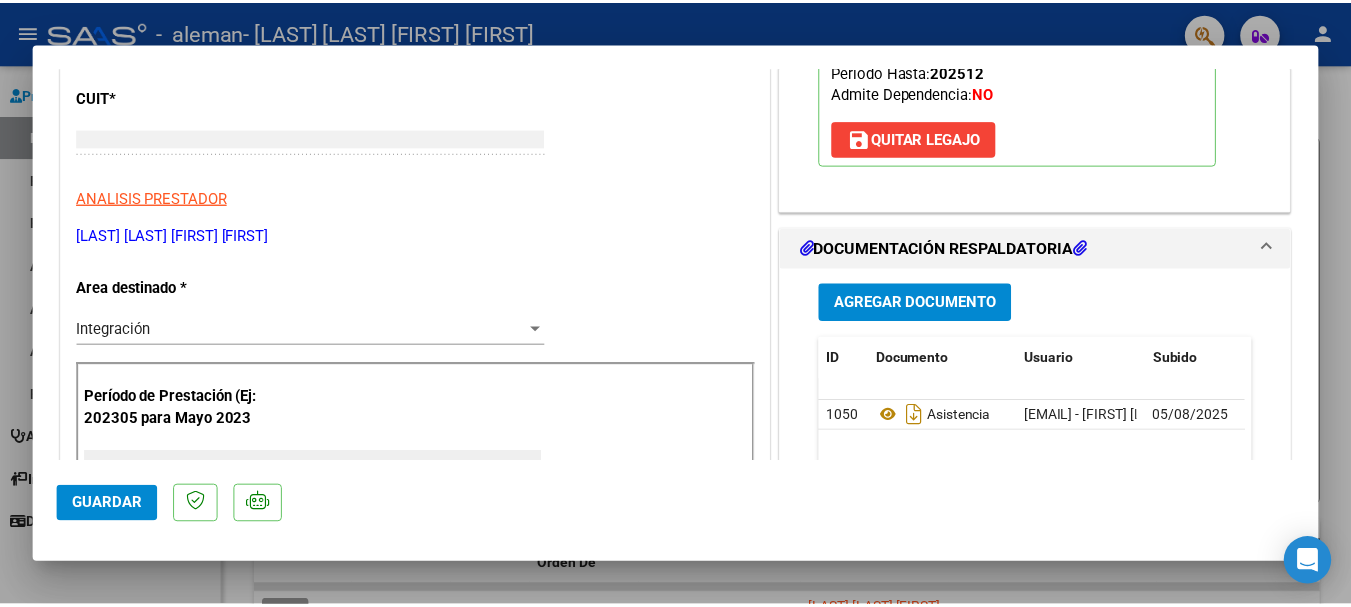 scroll, scrollTop: 0, scrollLeft: 0, axis: both 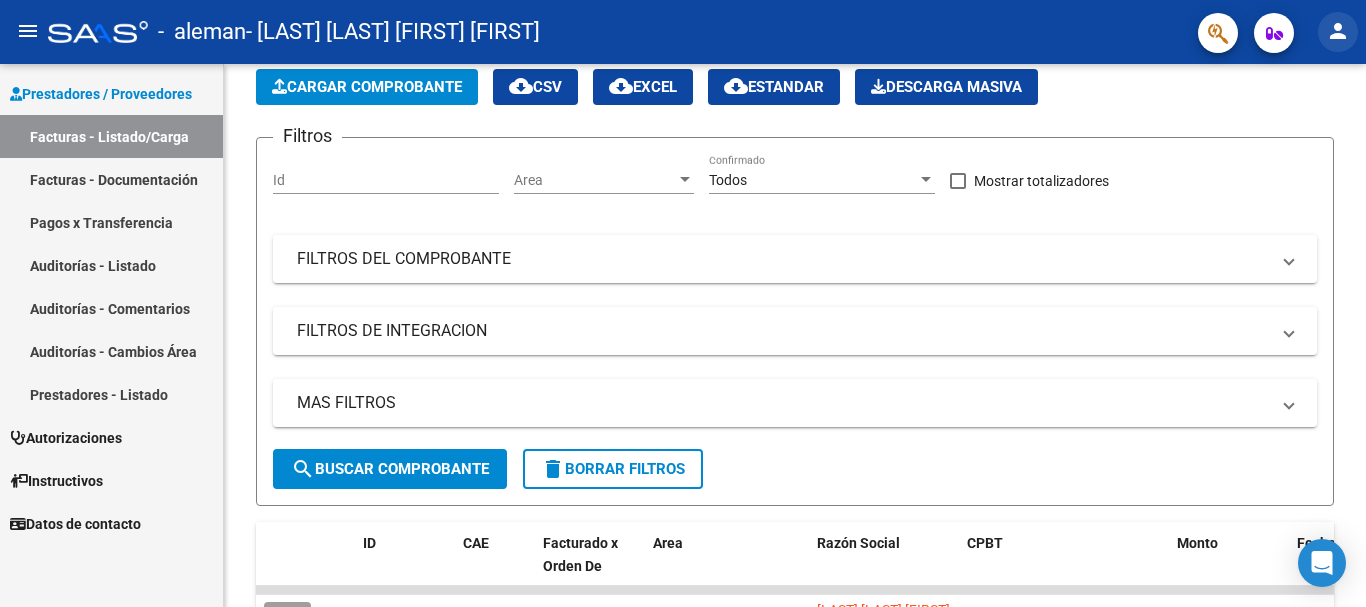 click on "person" 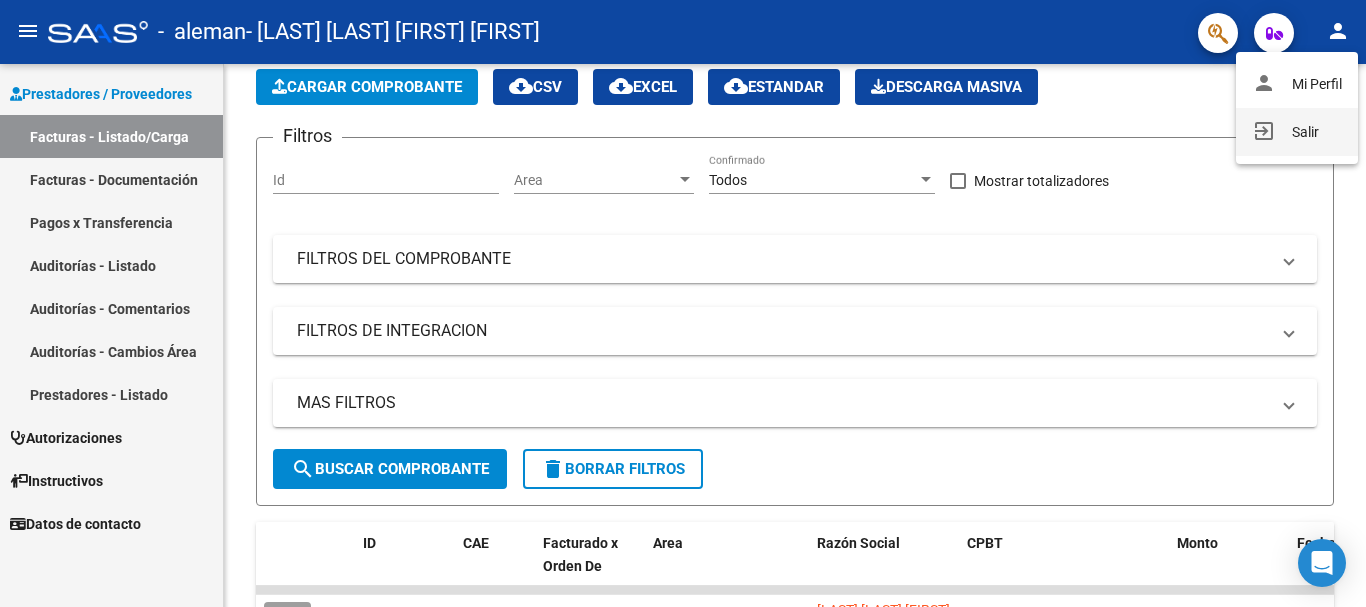 click on "exit_to_app  Salir" at bounding box center (1297, 132) 